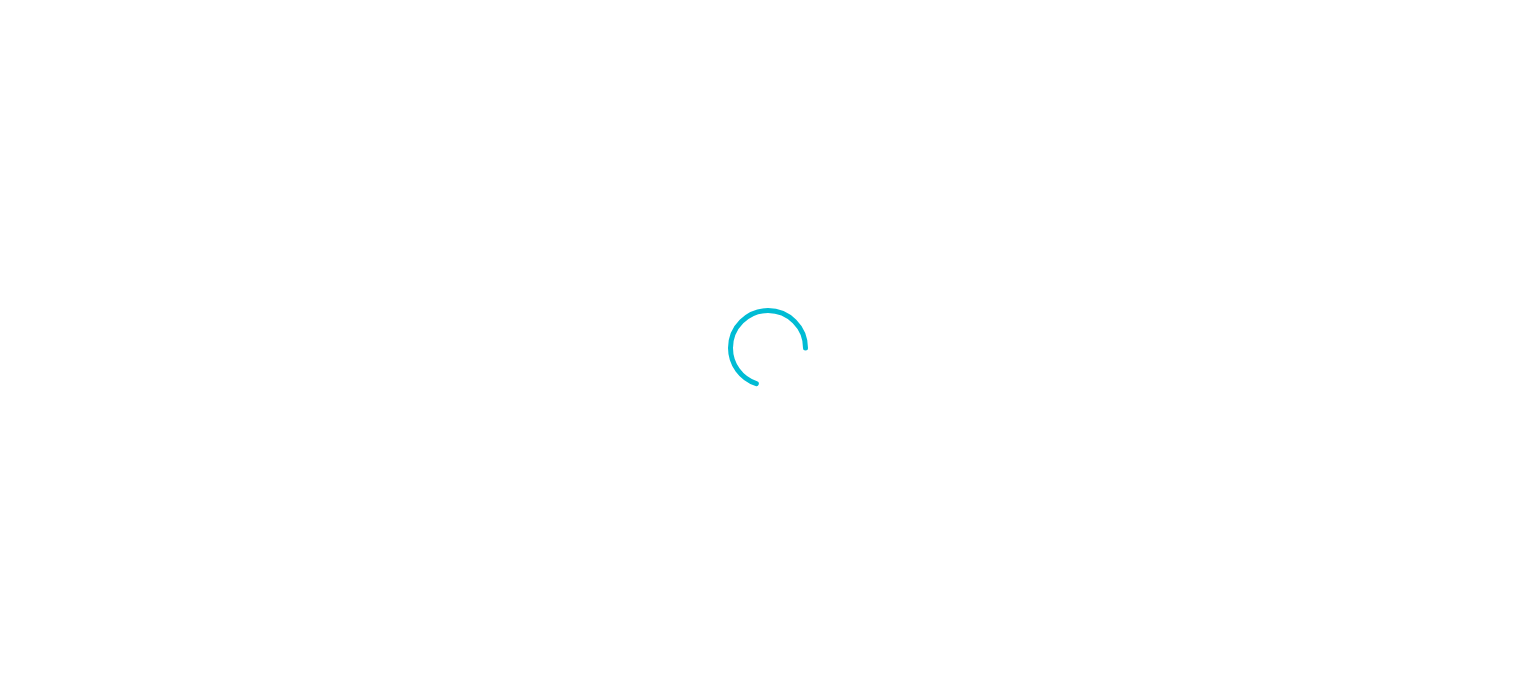 scroll, scrollTop: 0, scrollLeft: 0, axis: both 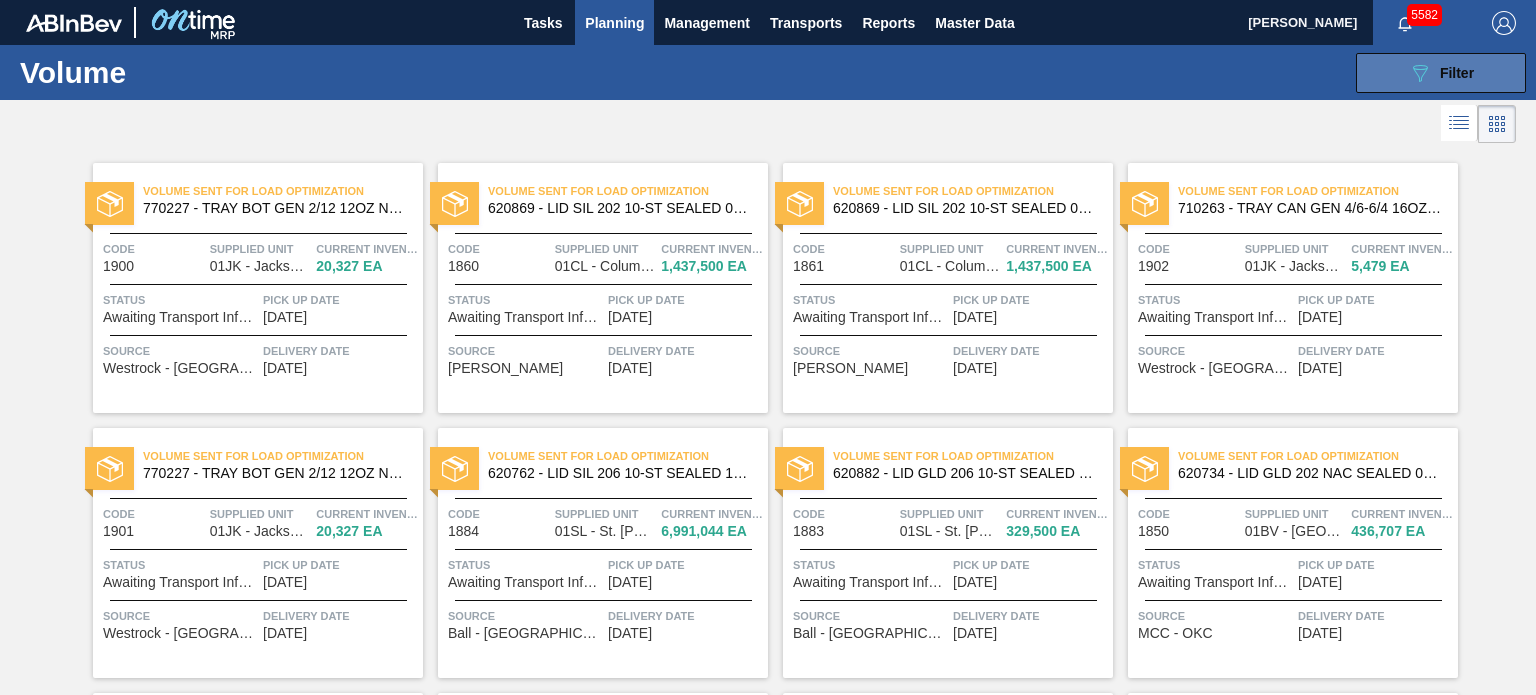 click on "089F7B8B-B2A5-4AFE-B5C0-19BA573D28AC" 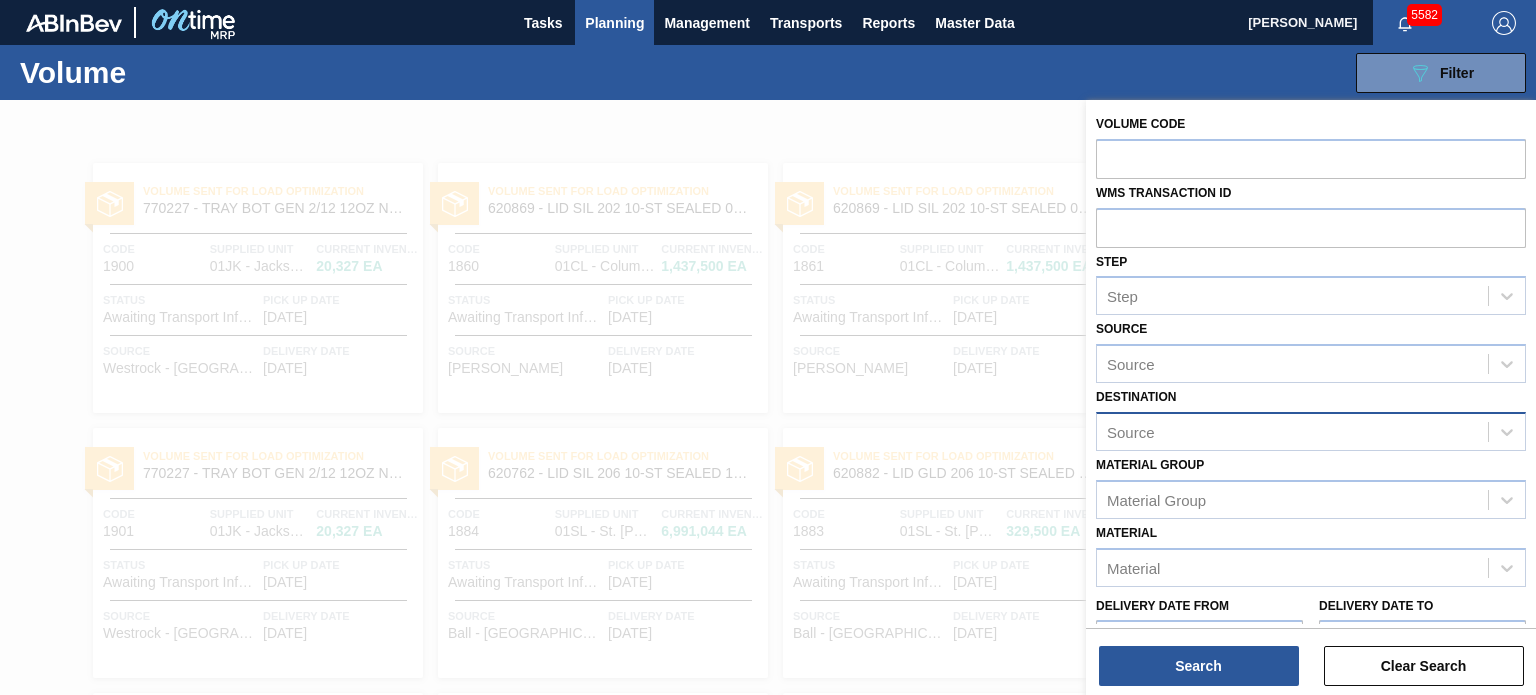 click on "Source" at bounding box center [1292, 431] 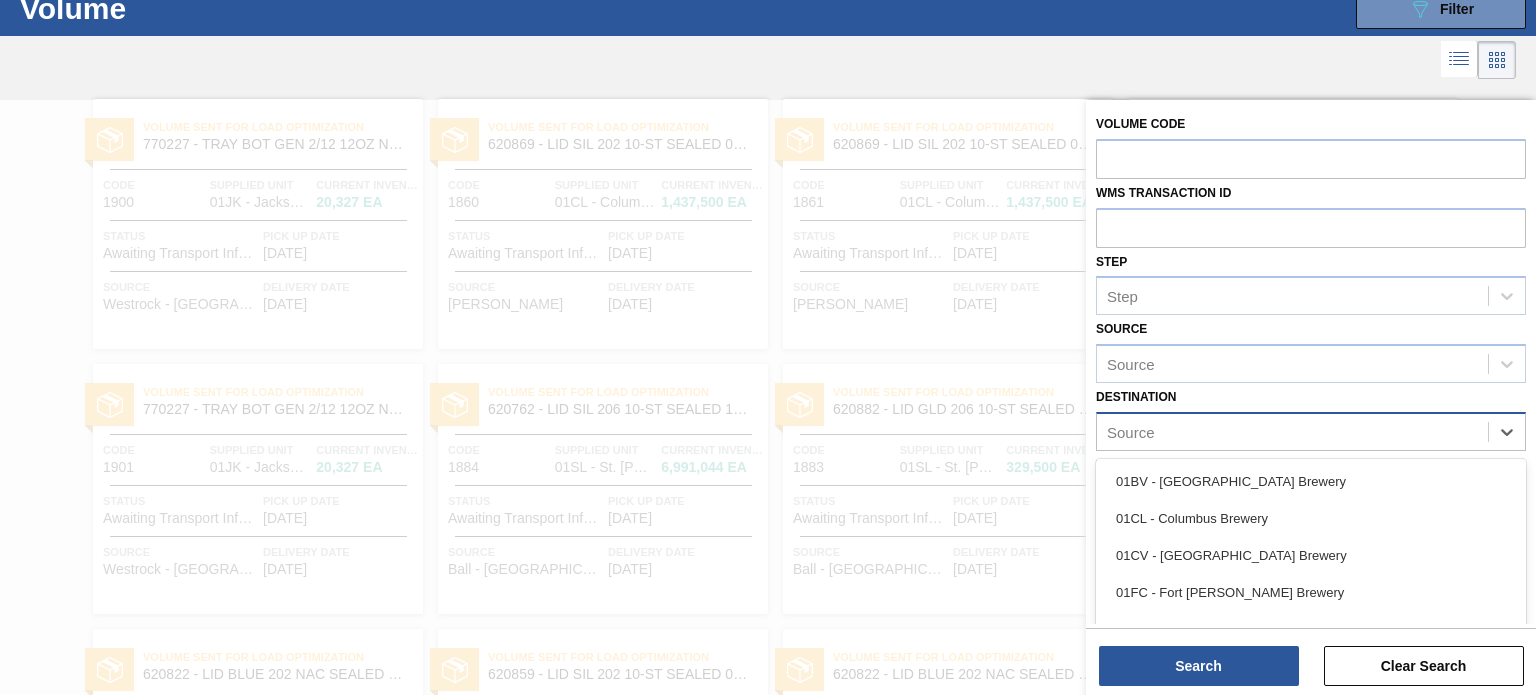 scroll, scrollTop: 70, scrollLeft: 0, axis: vertical 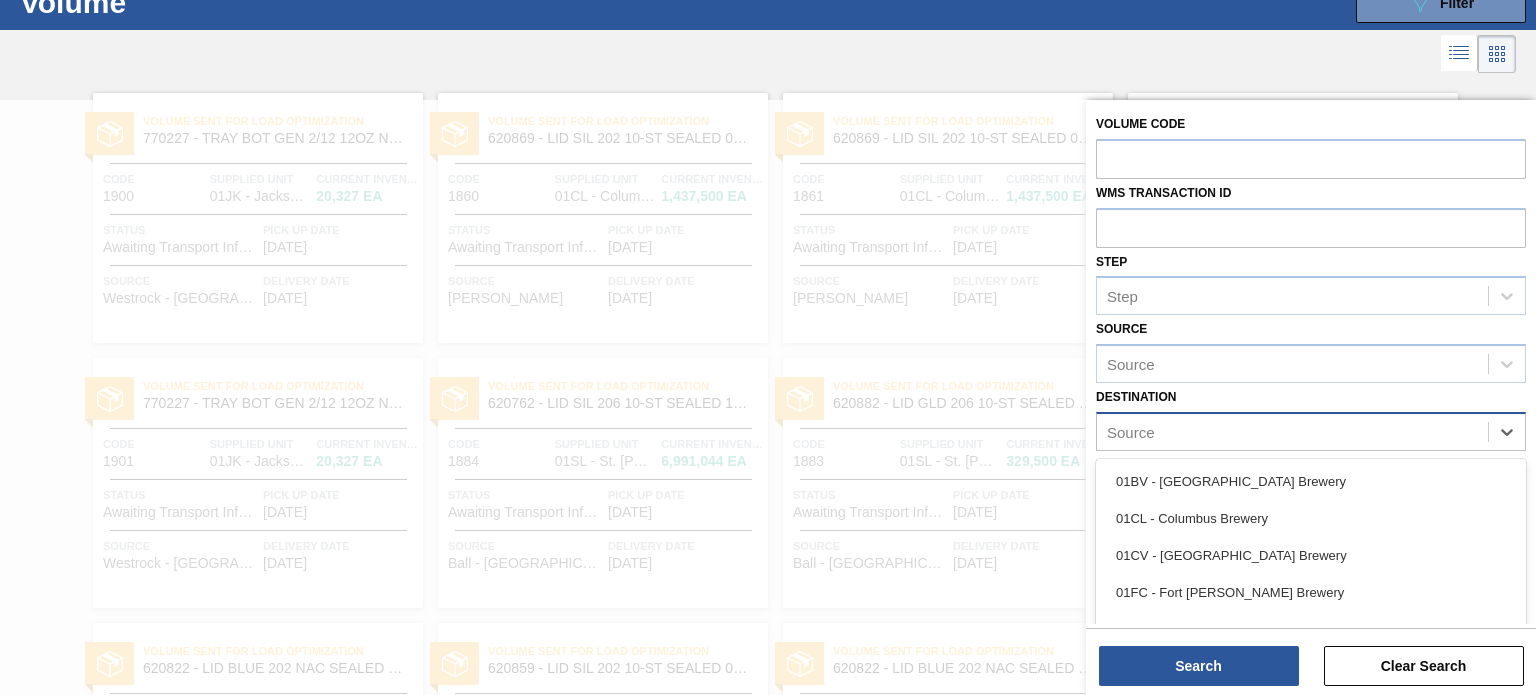 type on "j" 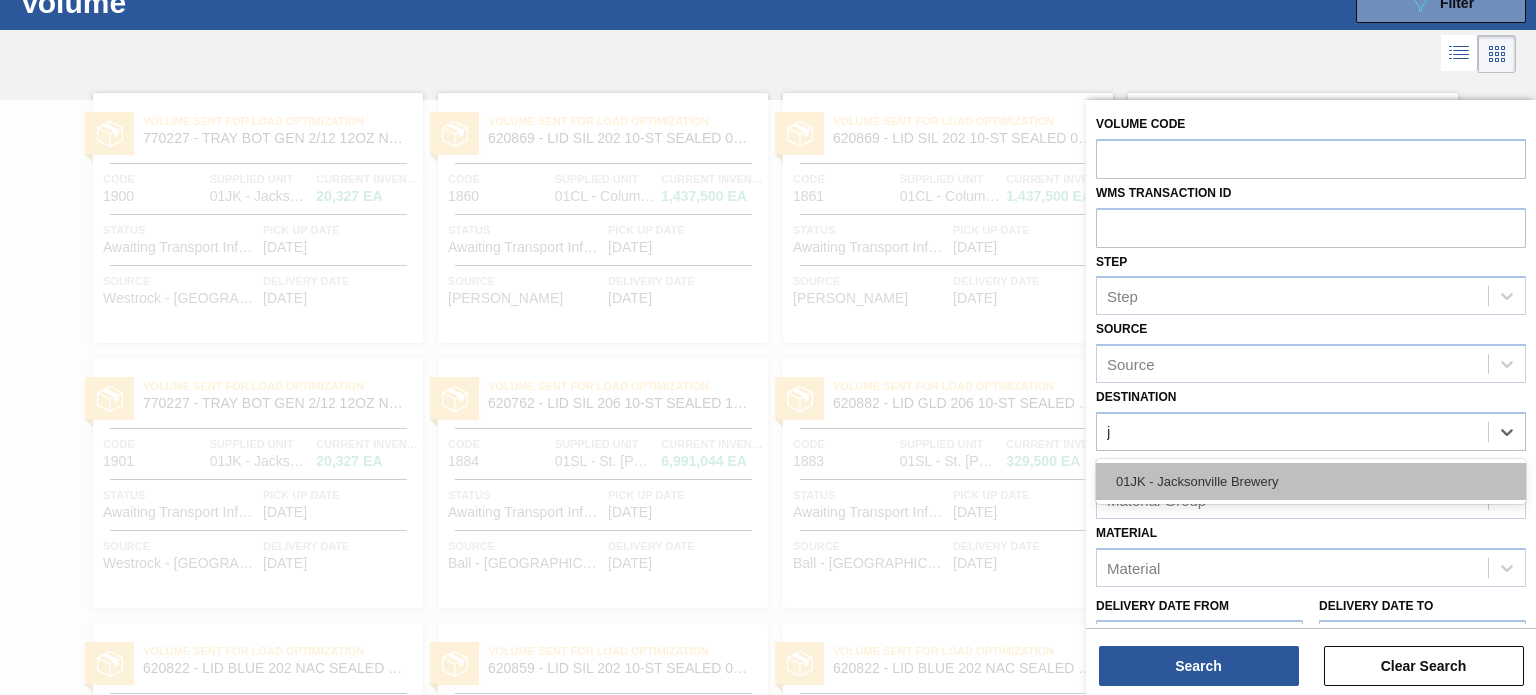 click on "01JK - Jacksonville Brewery" at bounding box center [1311, 481] 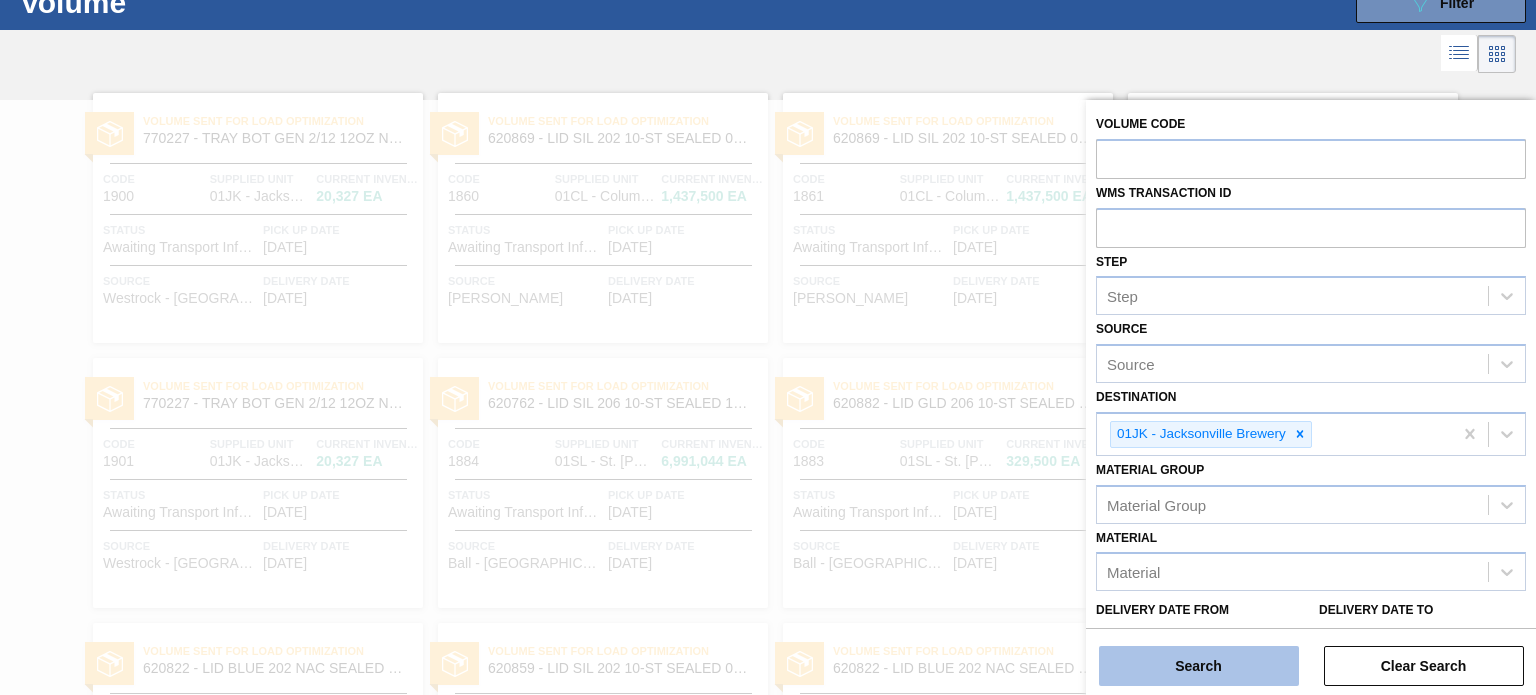 click on "Search" at bounding box center [1199, 666] 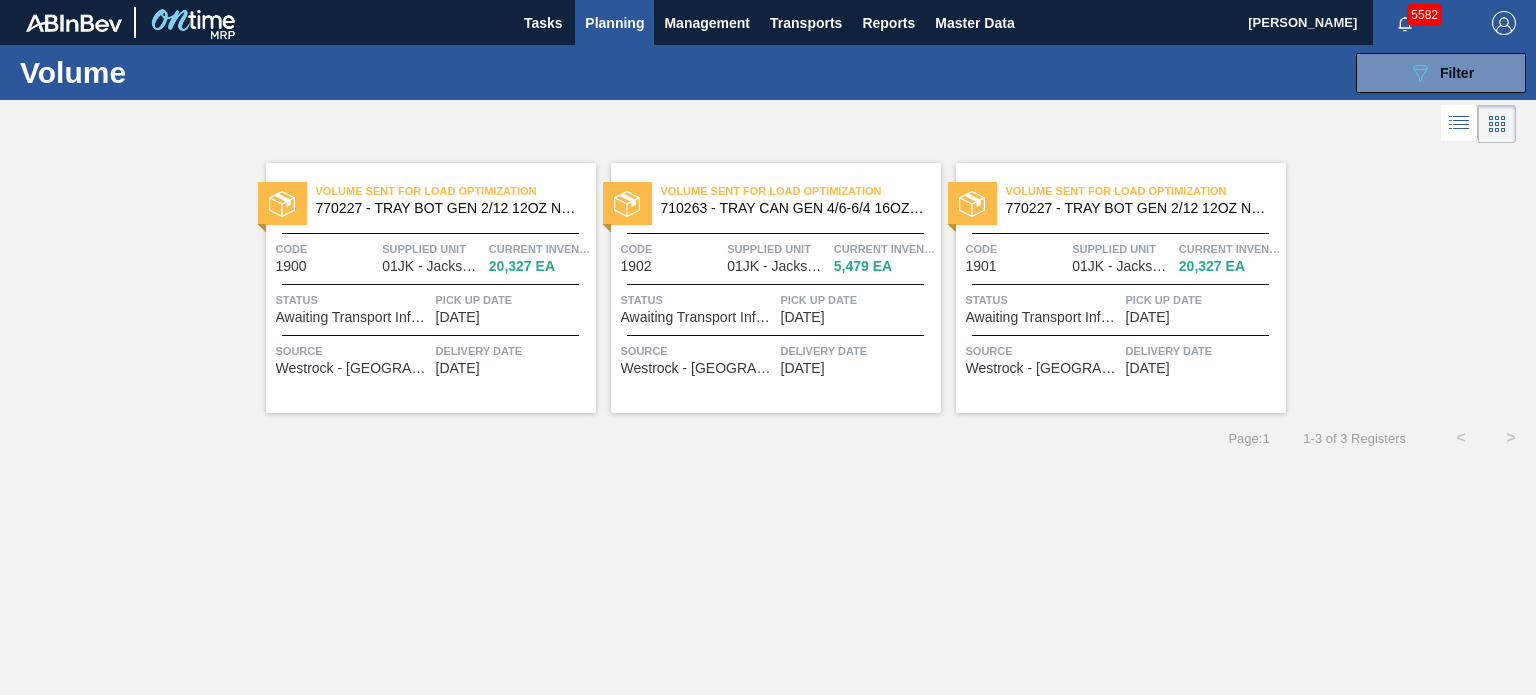 scroll, scrollTop: 0, scrollLeft: 0, axis: both 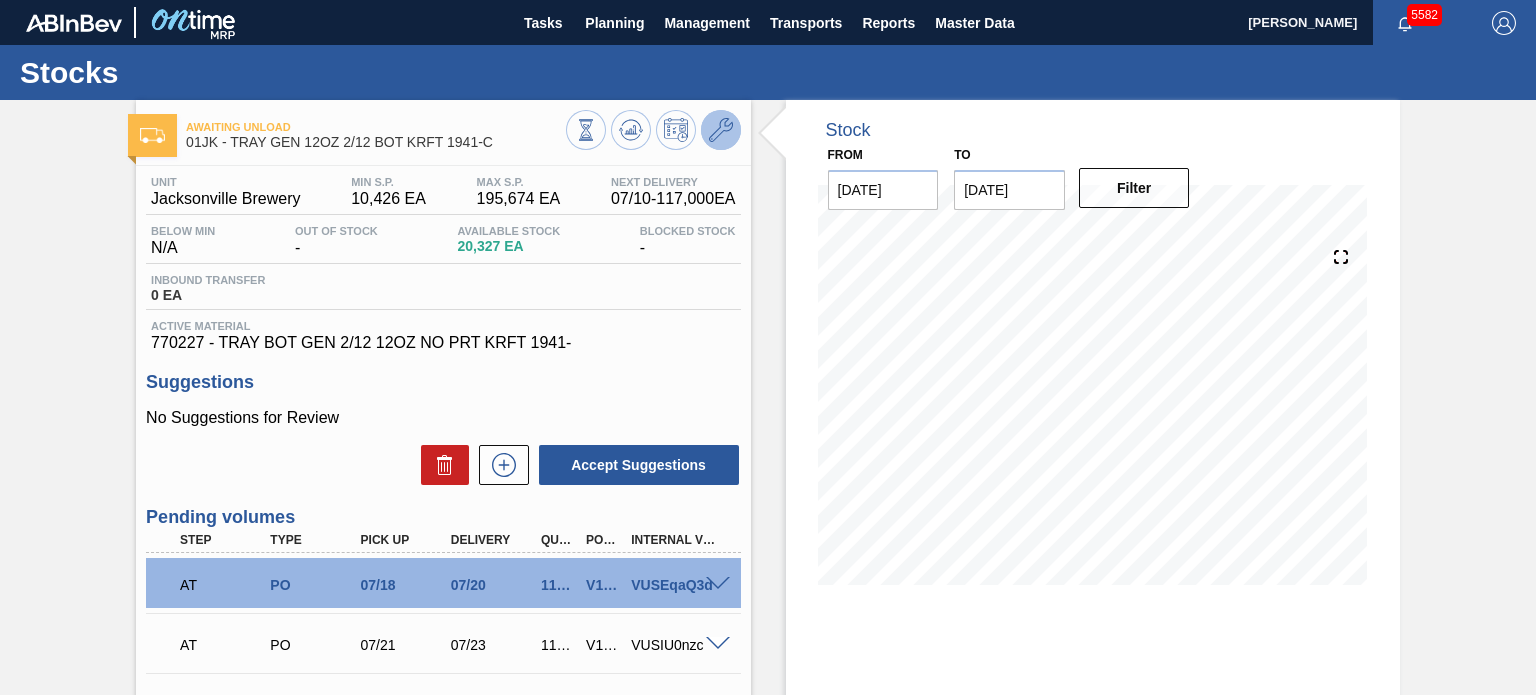 click 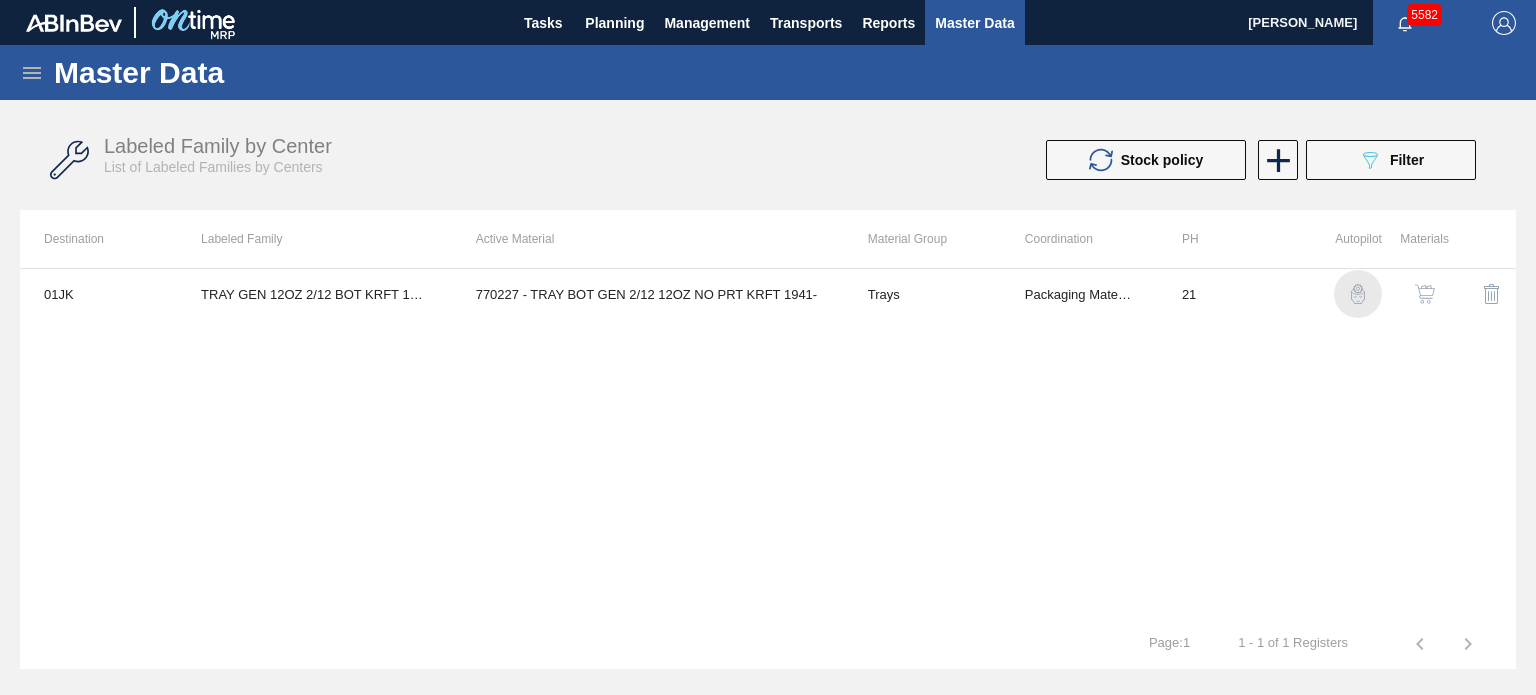 click at bounding box center [1358, 294] 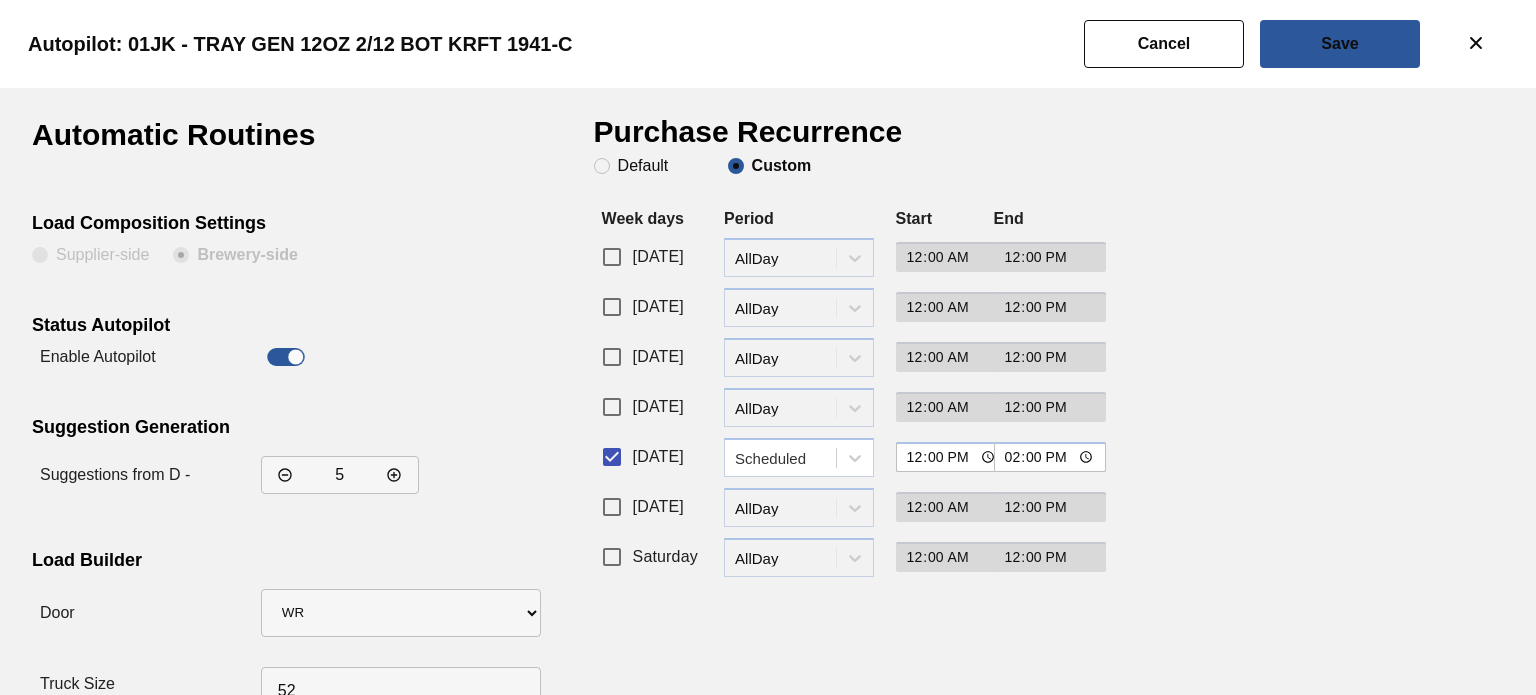scroll, scrollTop: 60, scrollLeft: 0, axis: vertical 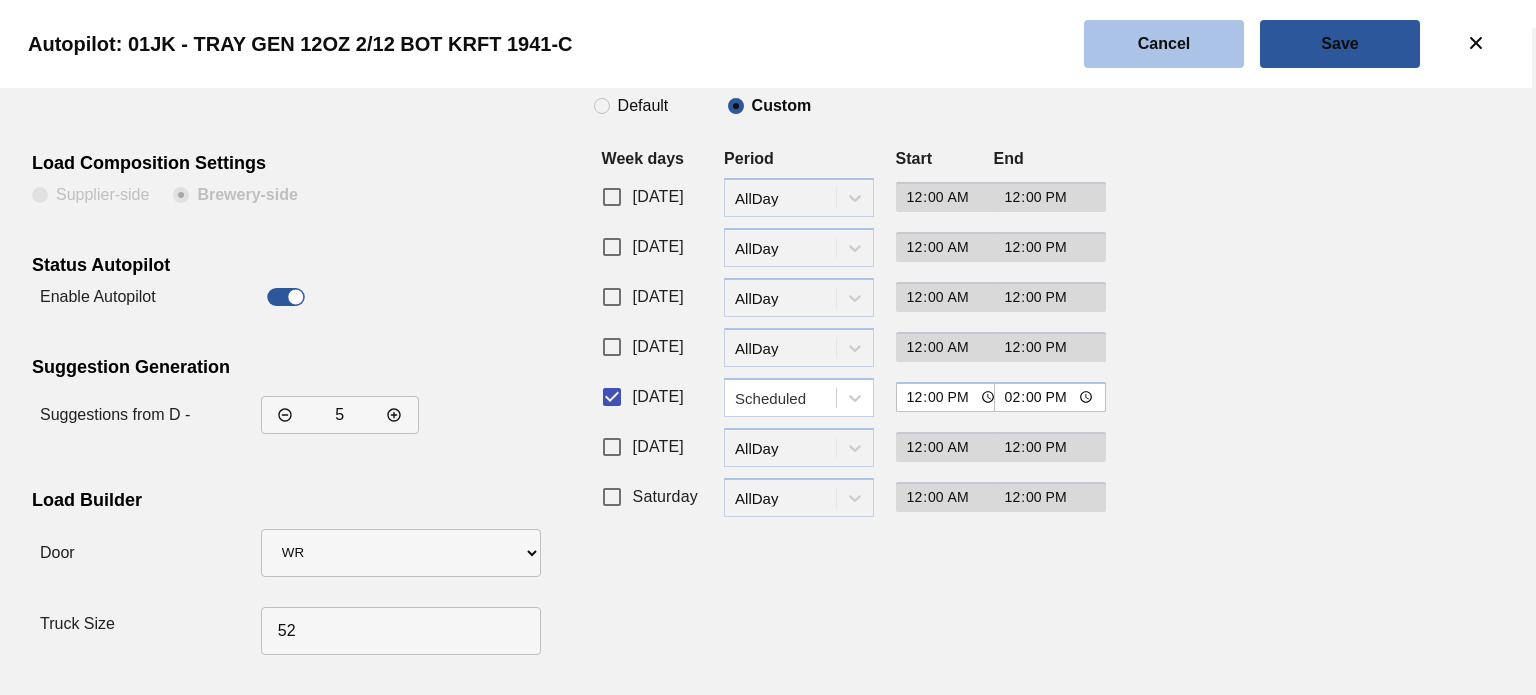 click on "Cancel" at bounding box center (0, 0) 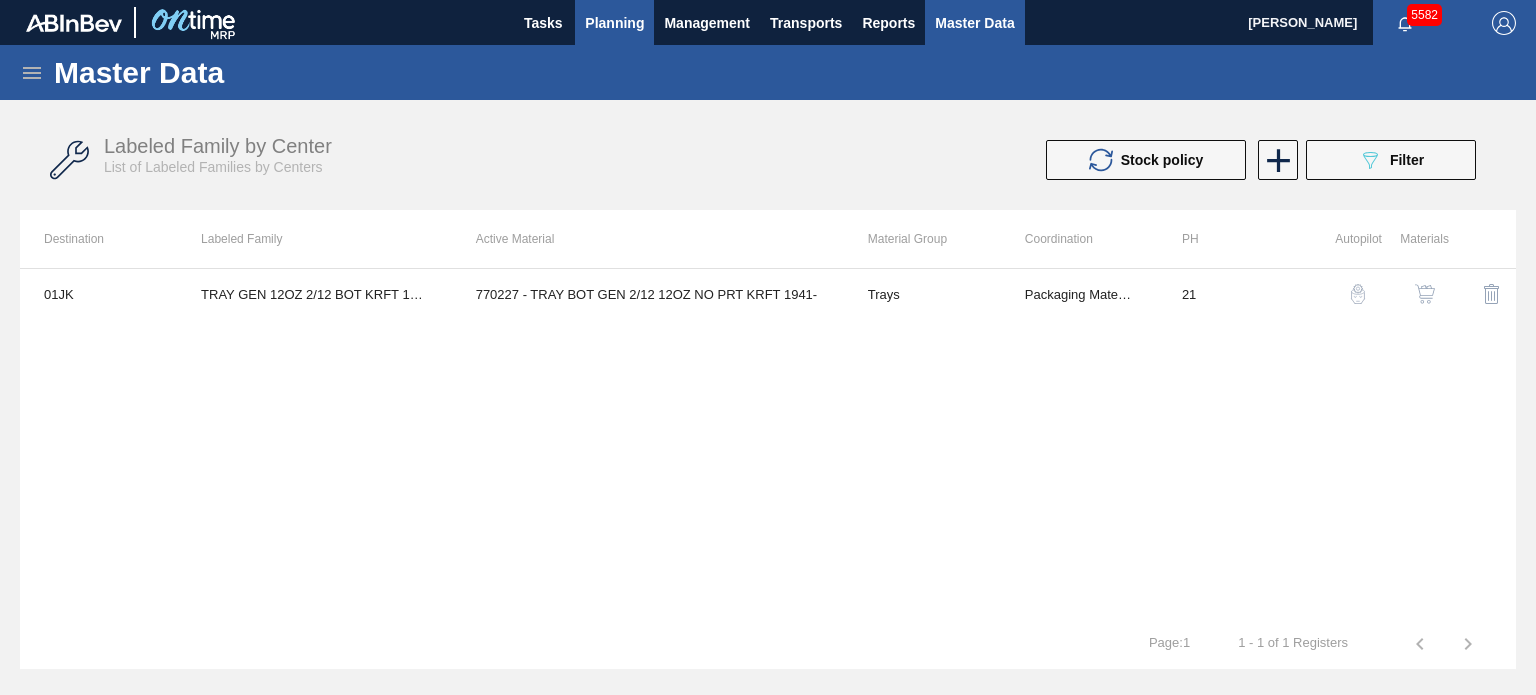 click on "Planning" at bounding box center (614, 22) 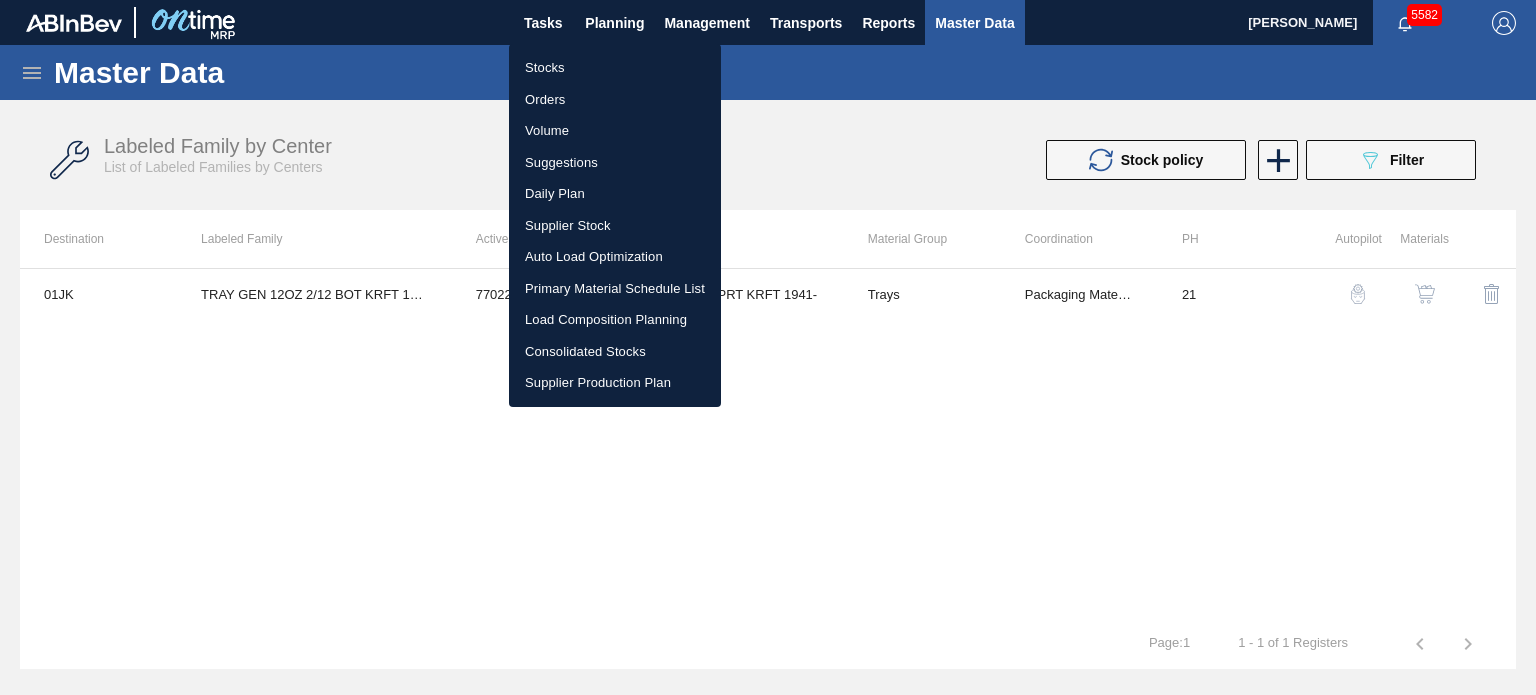 click on "Volume" at bounding box center (615, 131) 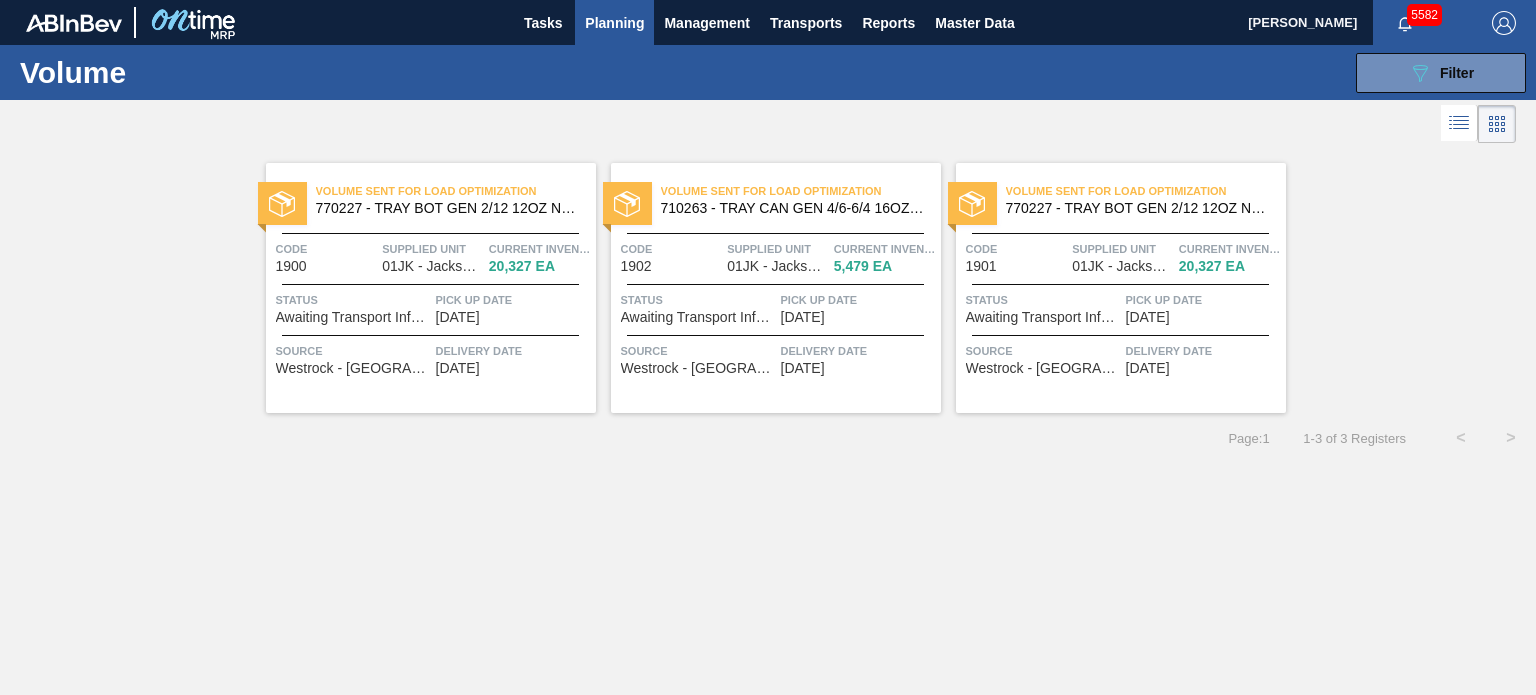 click on "Volume Sent For Load Optimization" at bounding box center (456, 191) 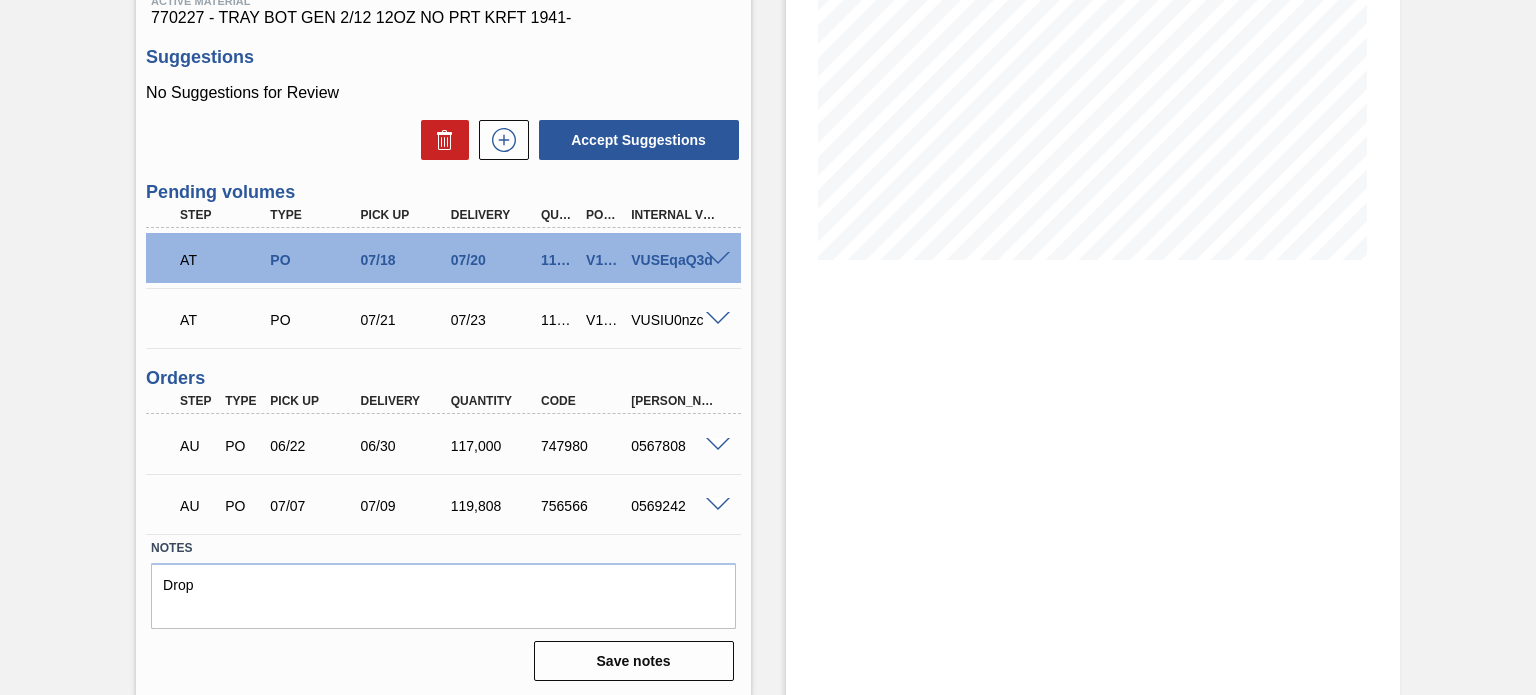 scroll, scrollTop: 326, scrollLeft: 0, axis: vertical 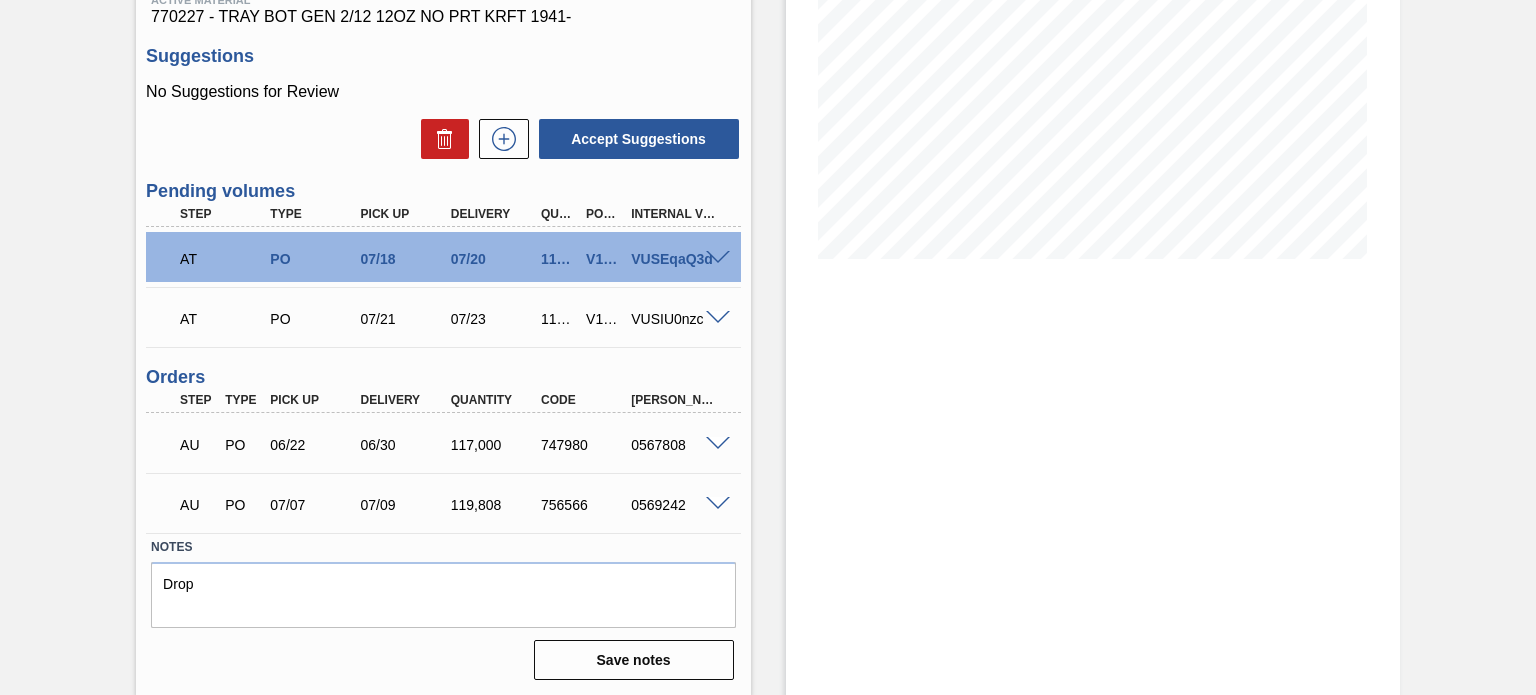 click at bounding box center [718, 318] 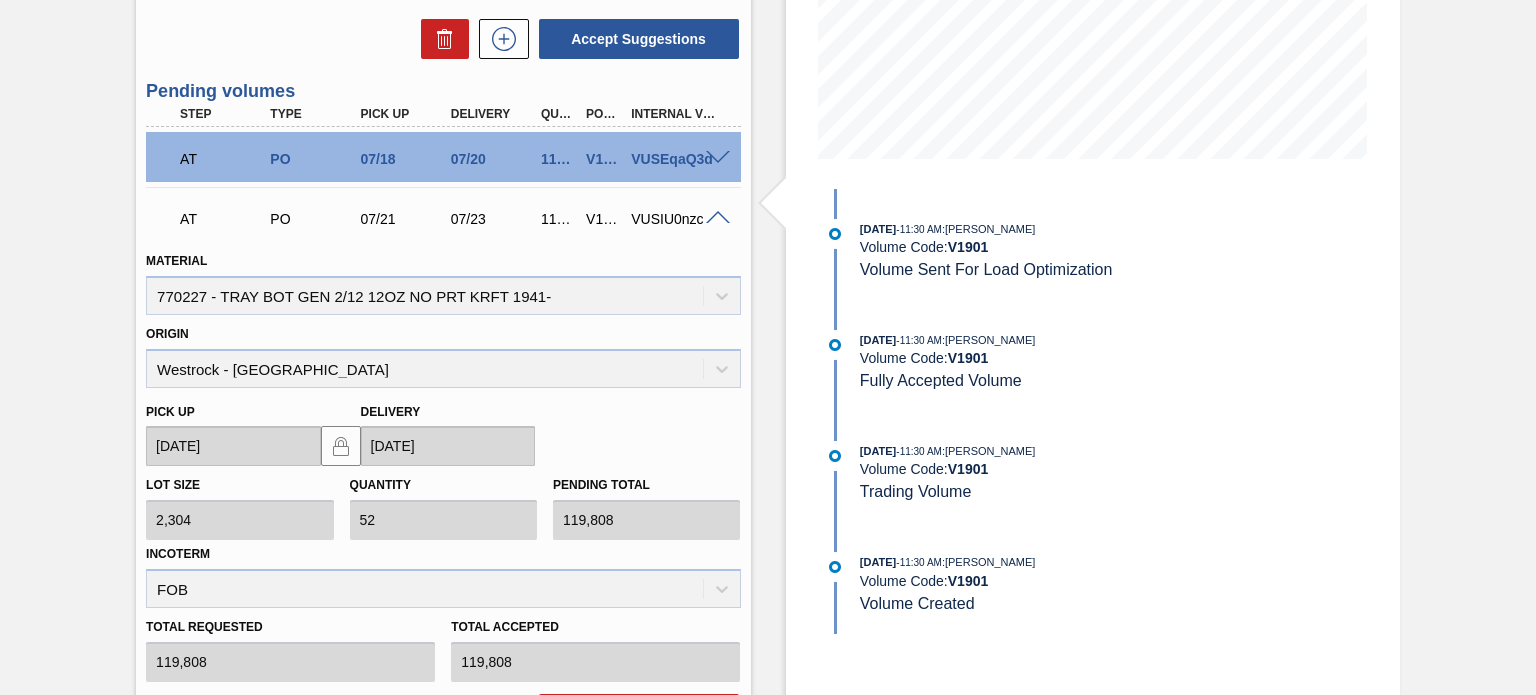 scroll, scrollTop: 726, scrollLeft: 0, axis: vertical 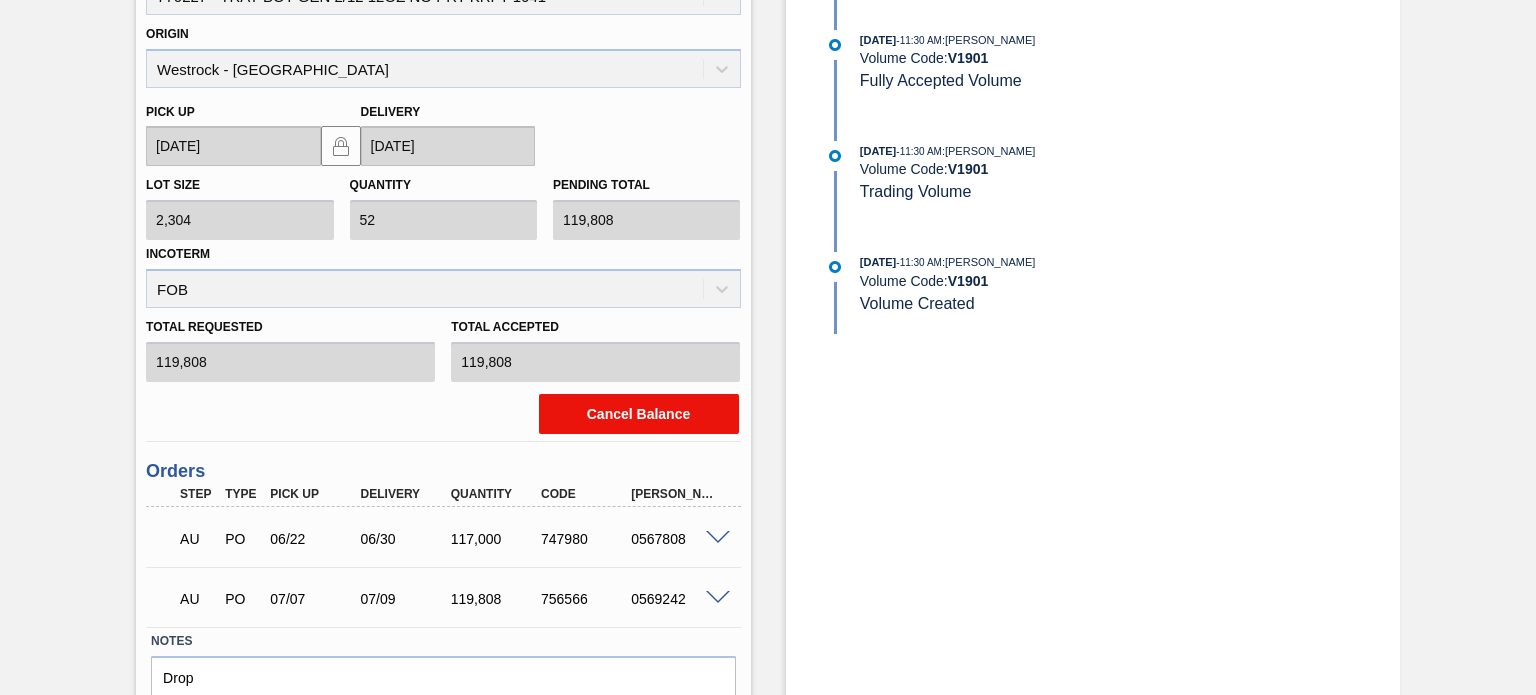 click on "Cancel Balance" at bounding box center (639, 414) 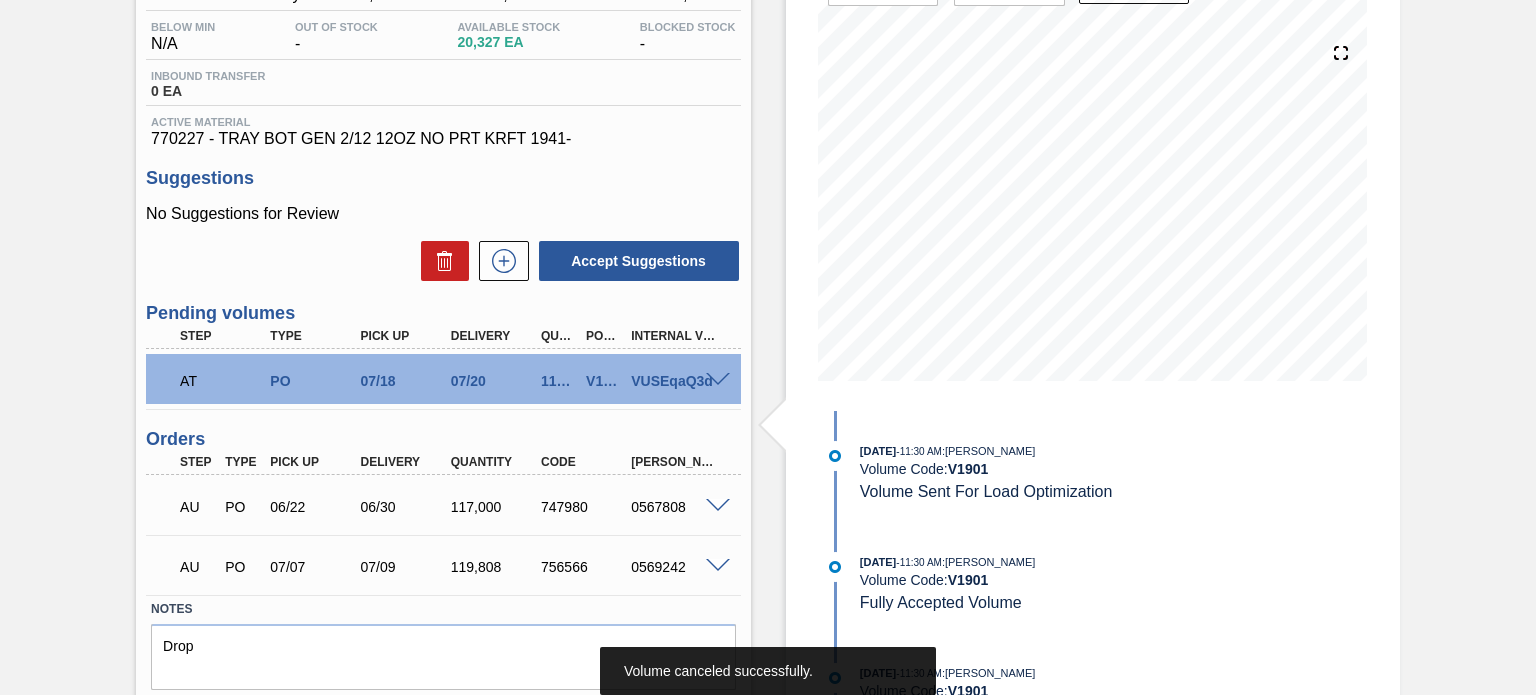 scroll, scrollTop: 169, scrollLeft: 0, axis: vertical 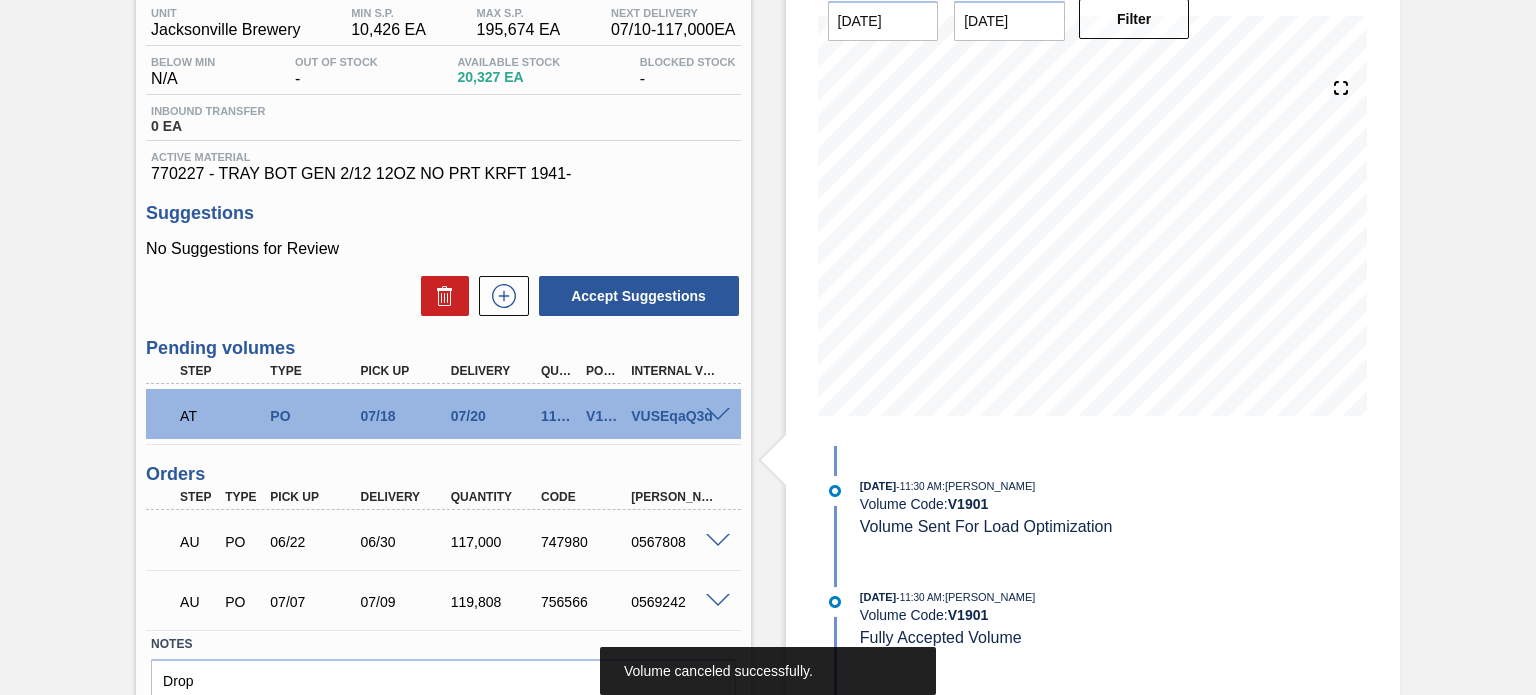 click on "AT   PO 07/18 07/20 119,808 V1900 VUSEqaQ3d" at bounding box center [437, 414] 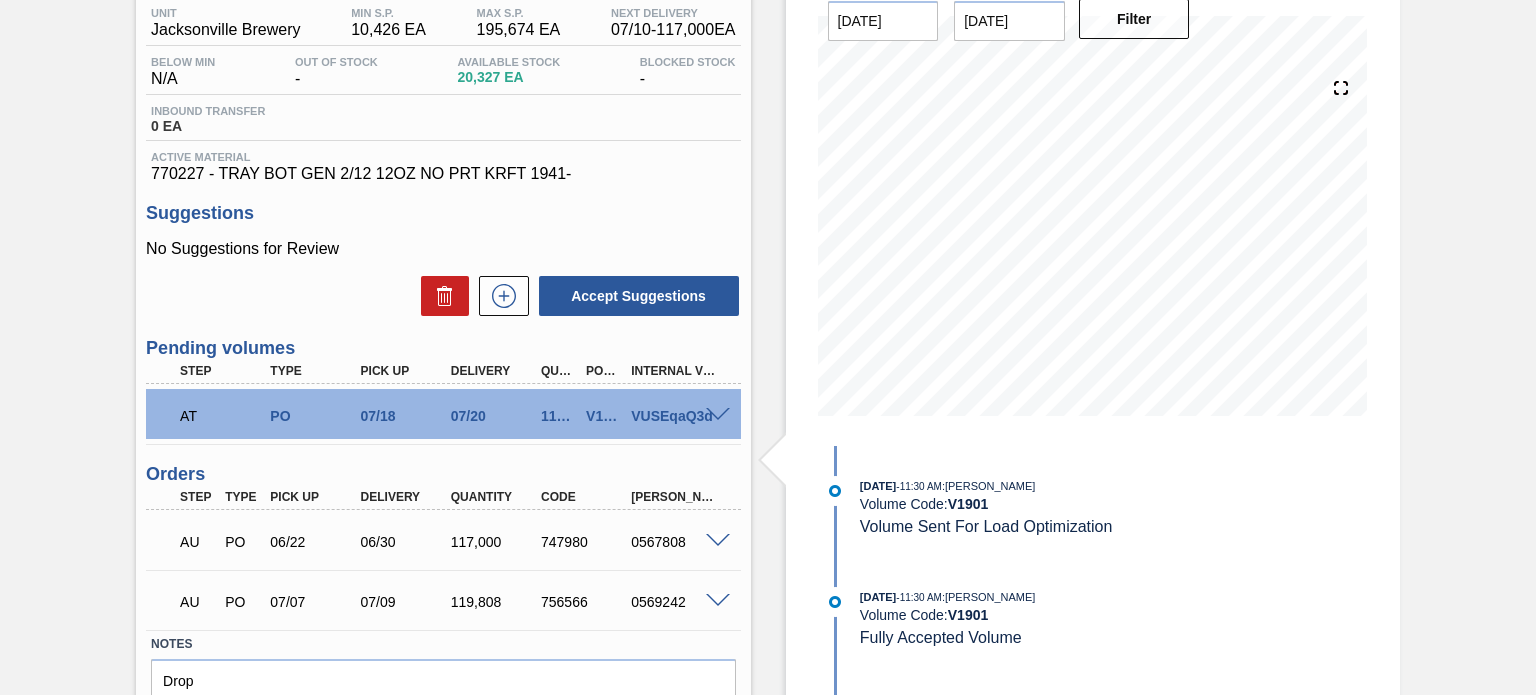 click at bounding box center (718, 415) 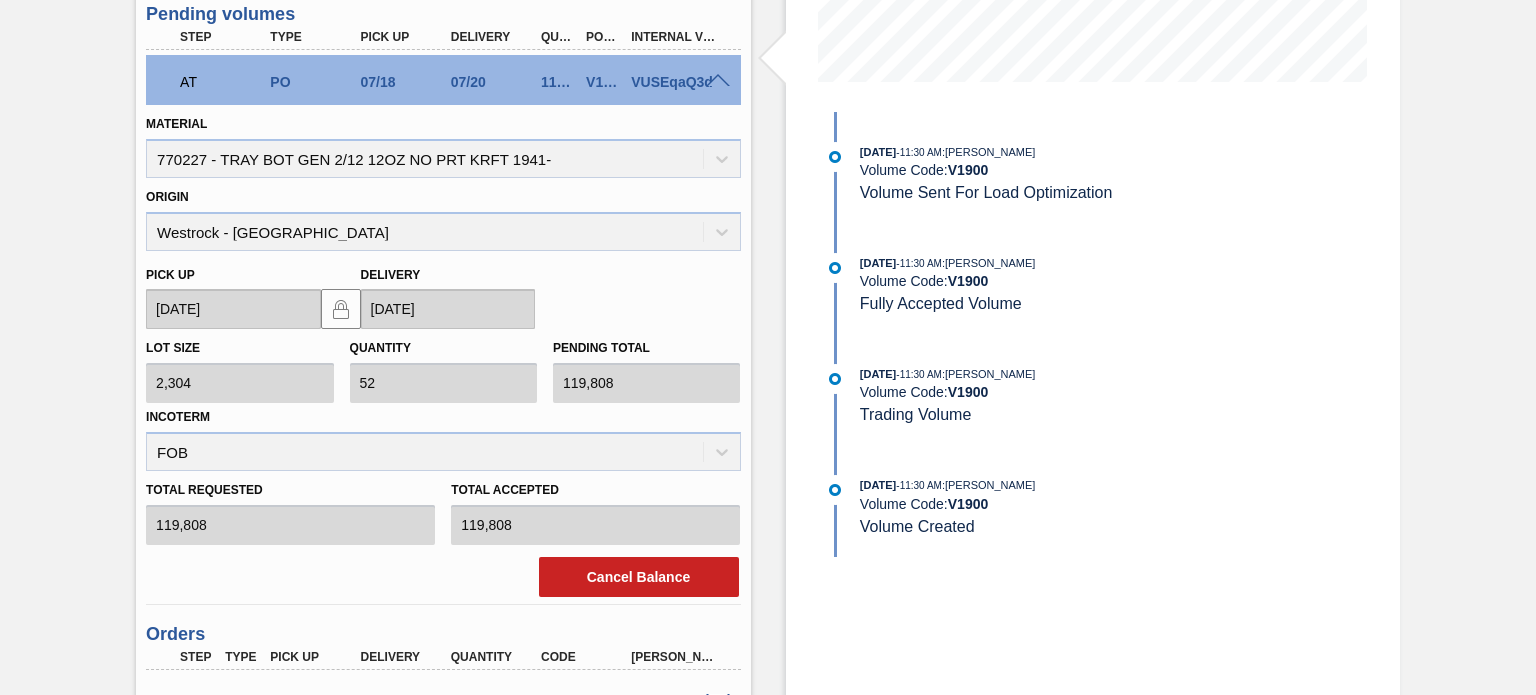 scroll, scrollTop: 669, scrollLeft: 0, axis: vertical 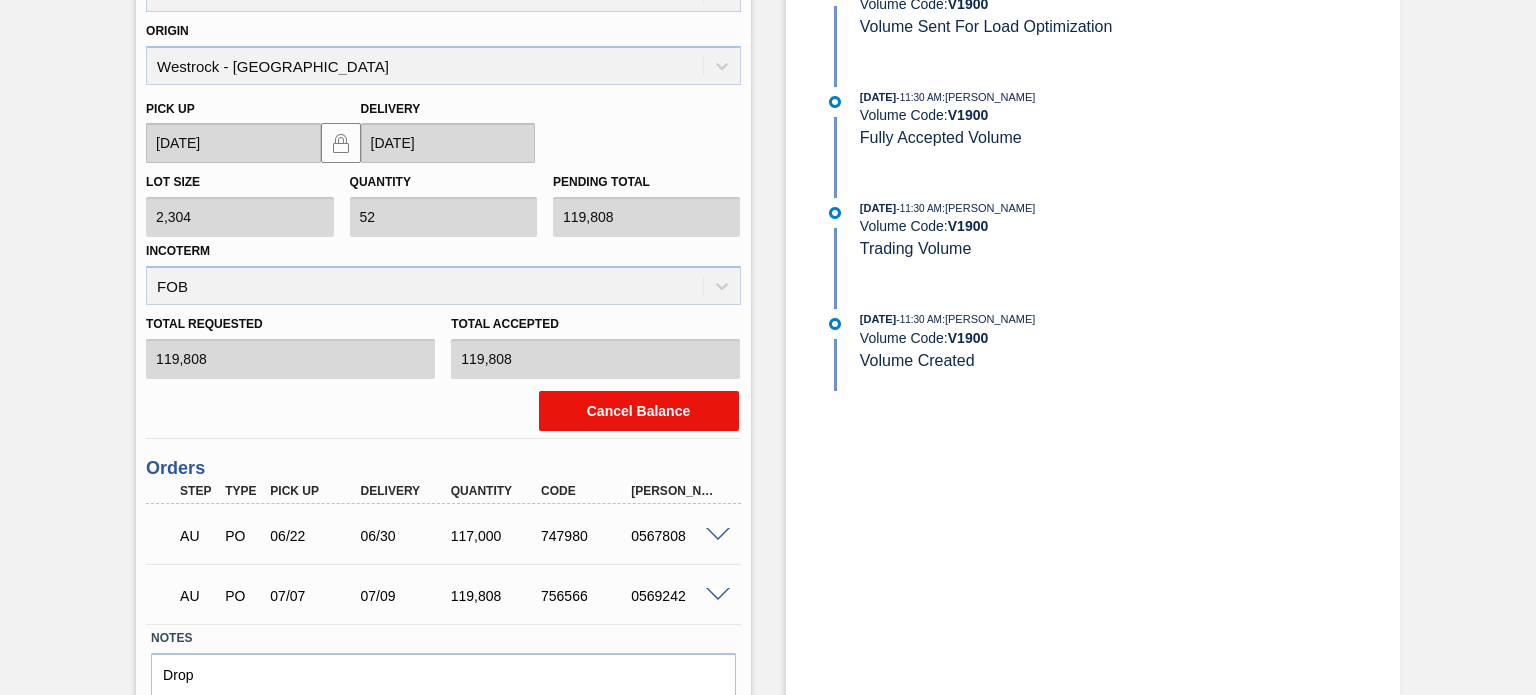 click on "Cancel Balance" at bounding box center (639, 411) 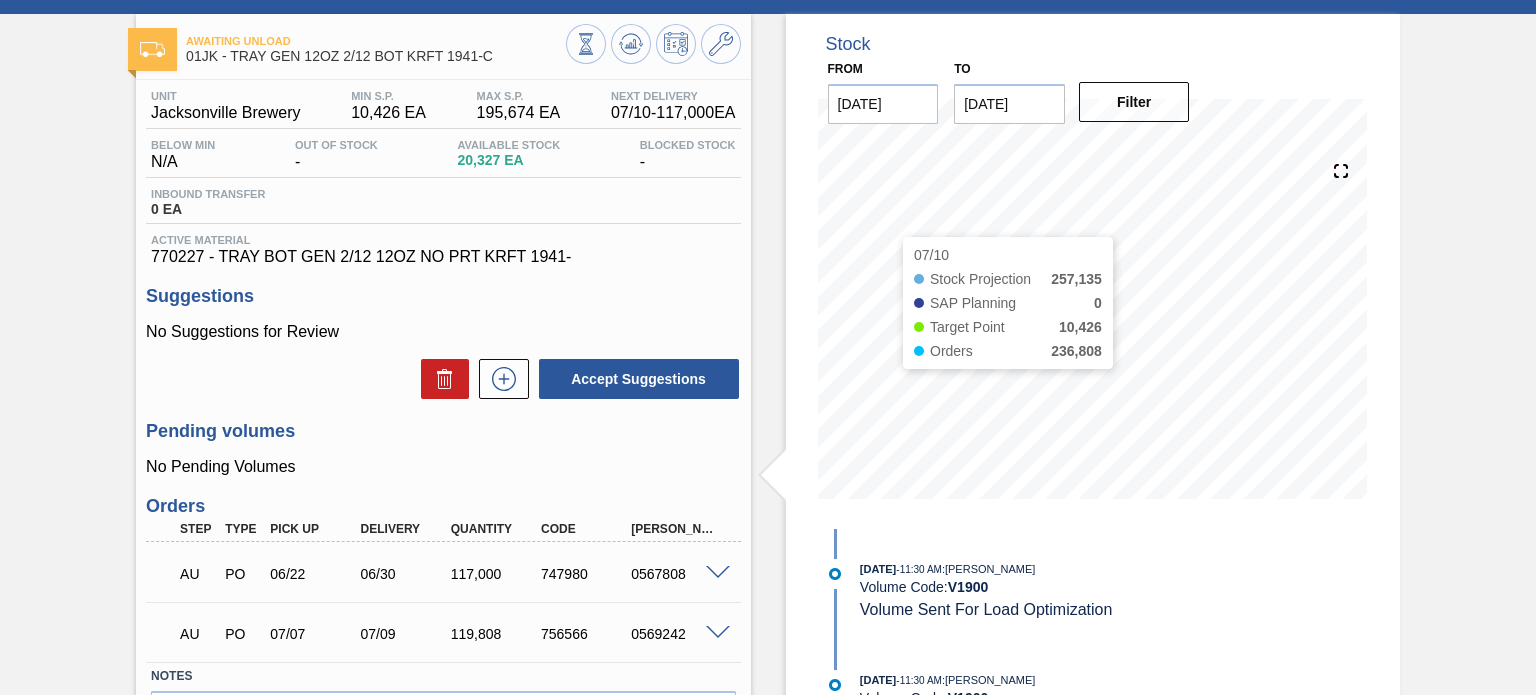 scroll, scrollTop: 0, scrollLeft: 0, axis: both 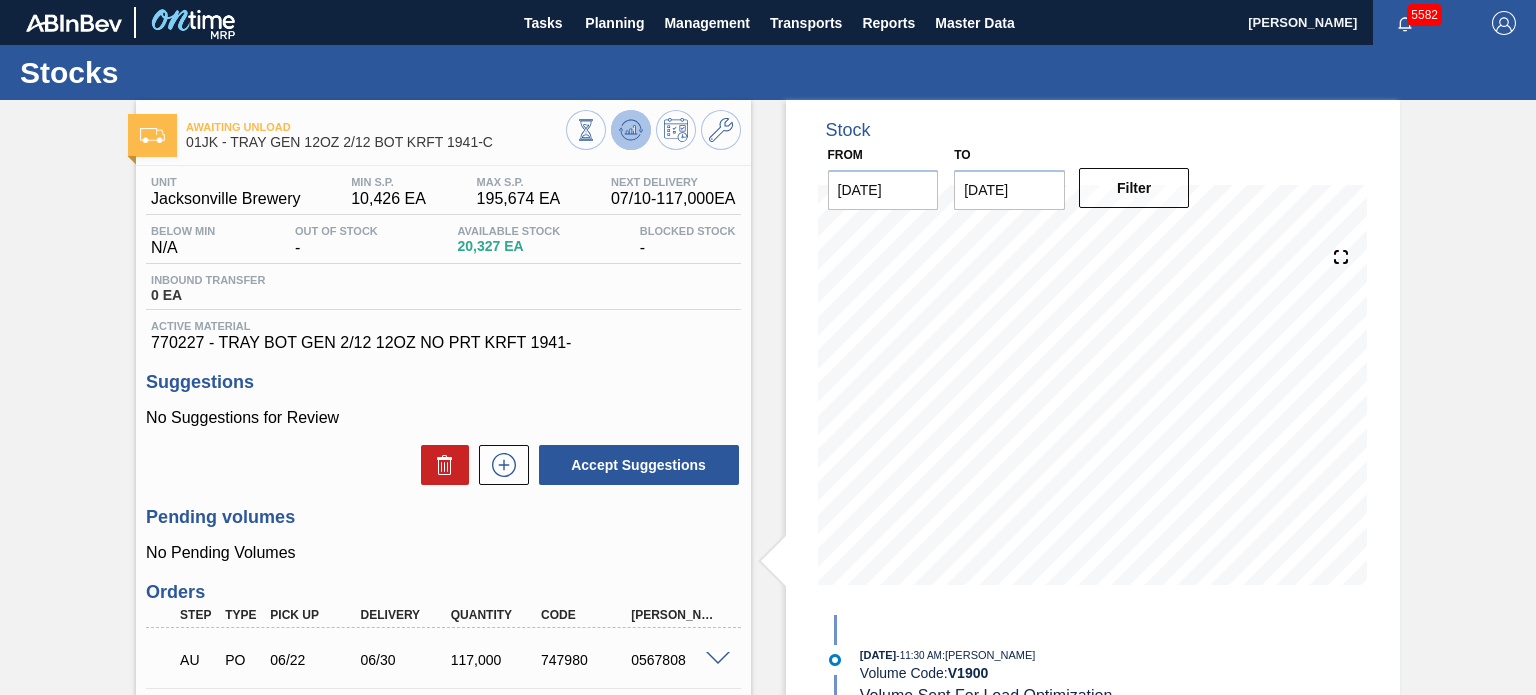 click 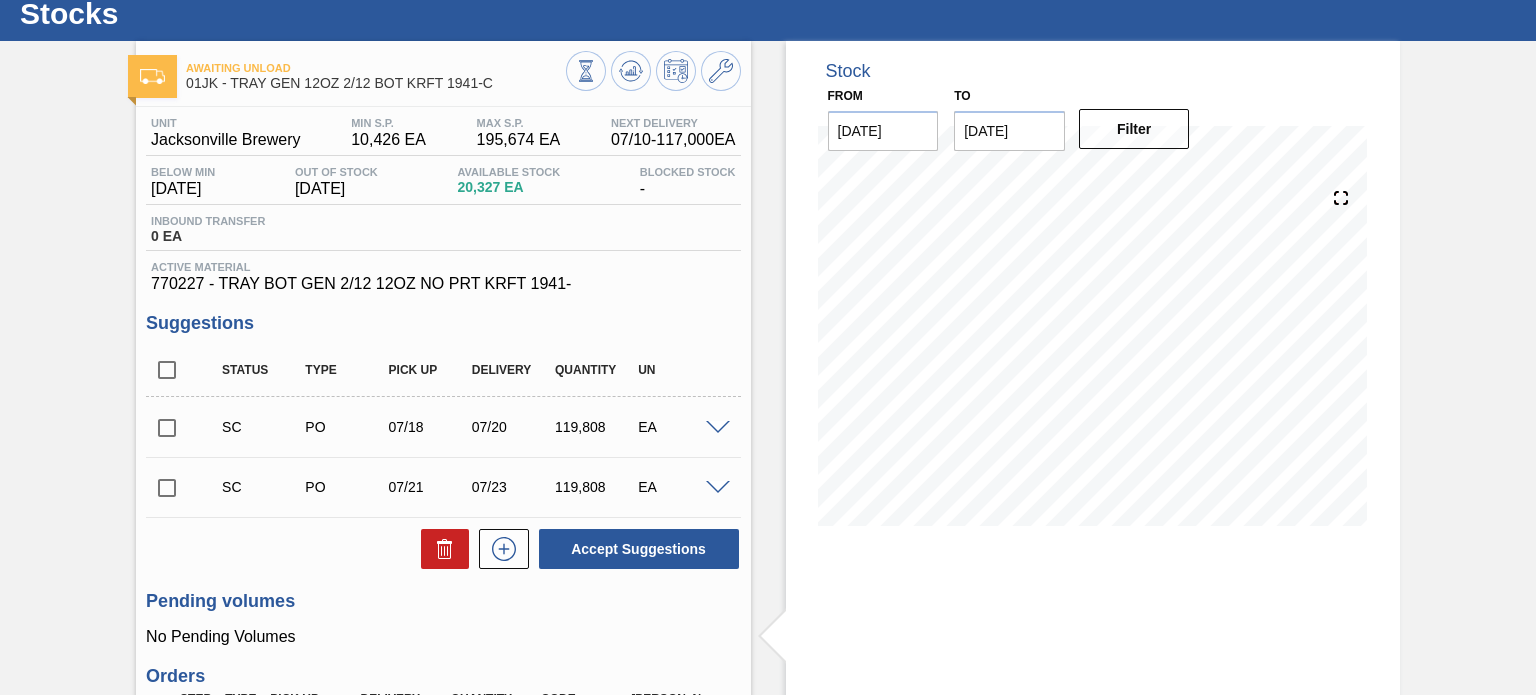 scroll, scrollTop: 0, scrollLeft: 0, axis: both 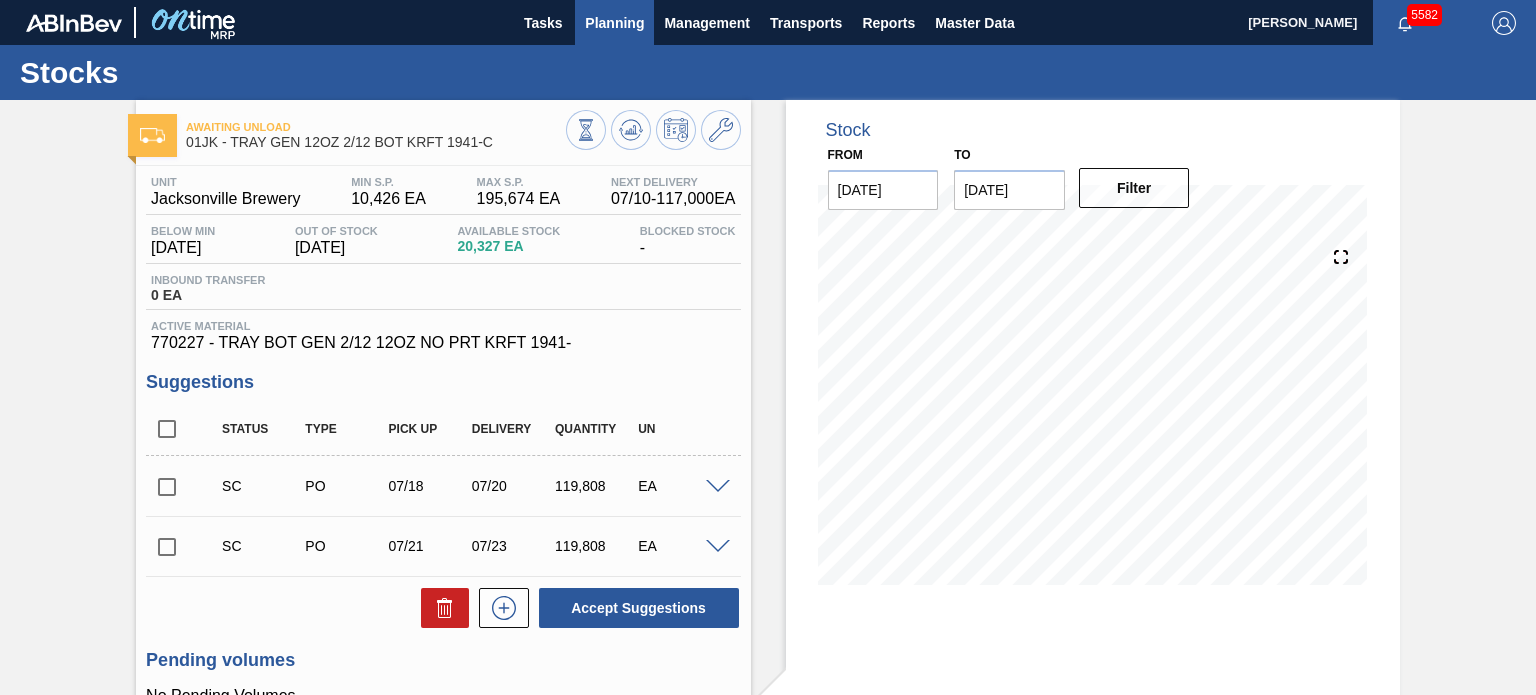 click on "Planning" at bounding box center [614, 23] 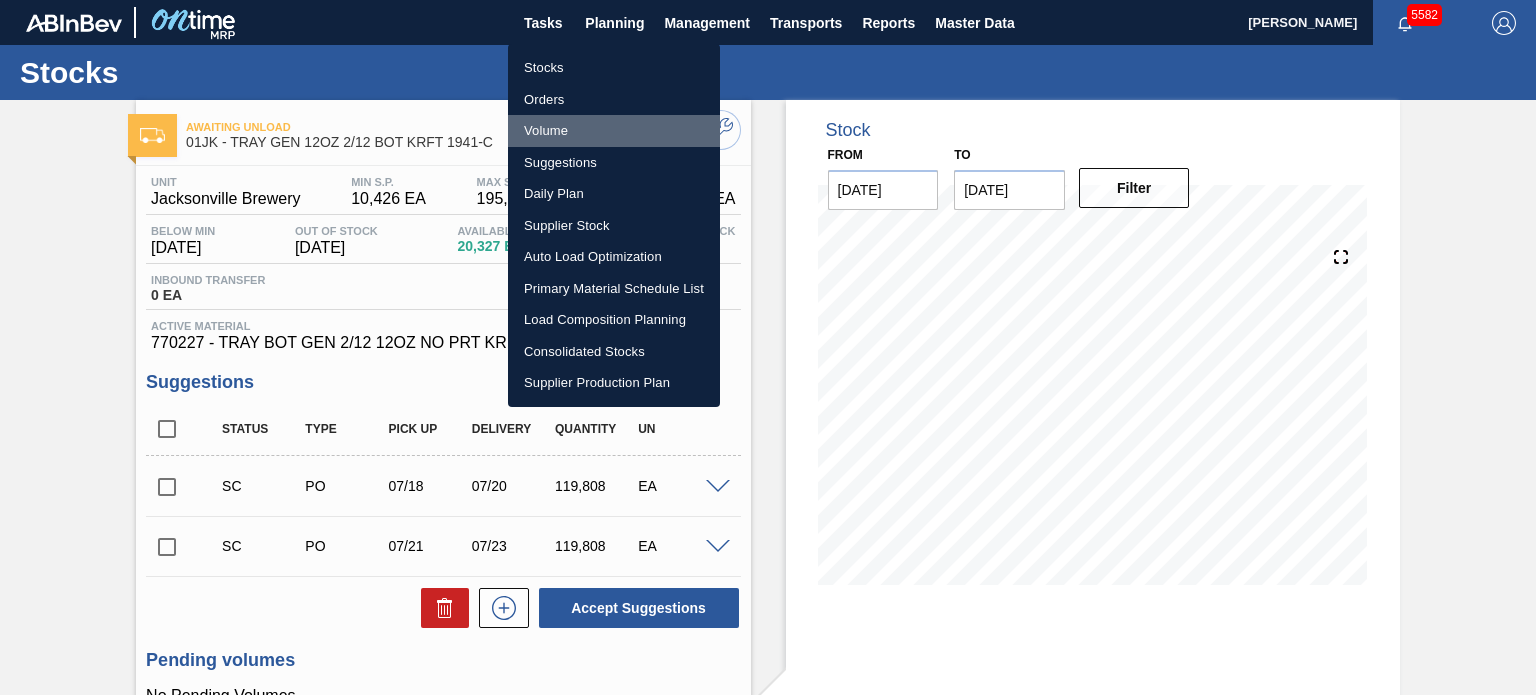 click on "Volume" at bounding box center (614, 131) 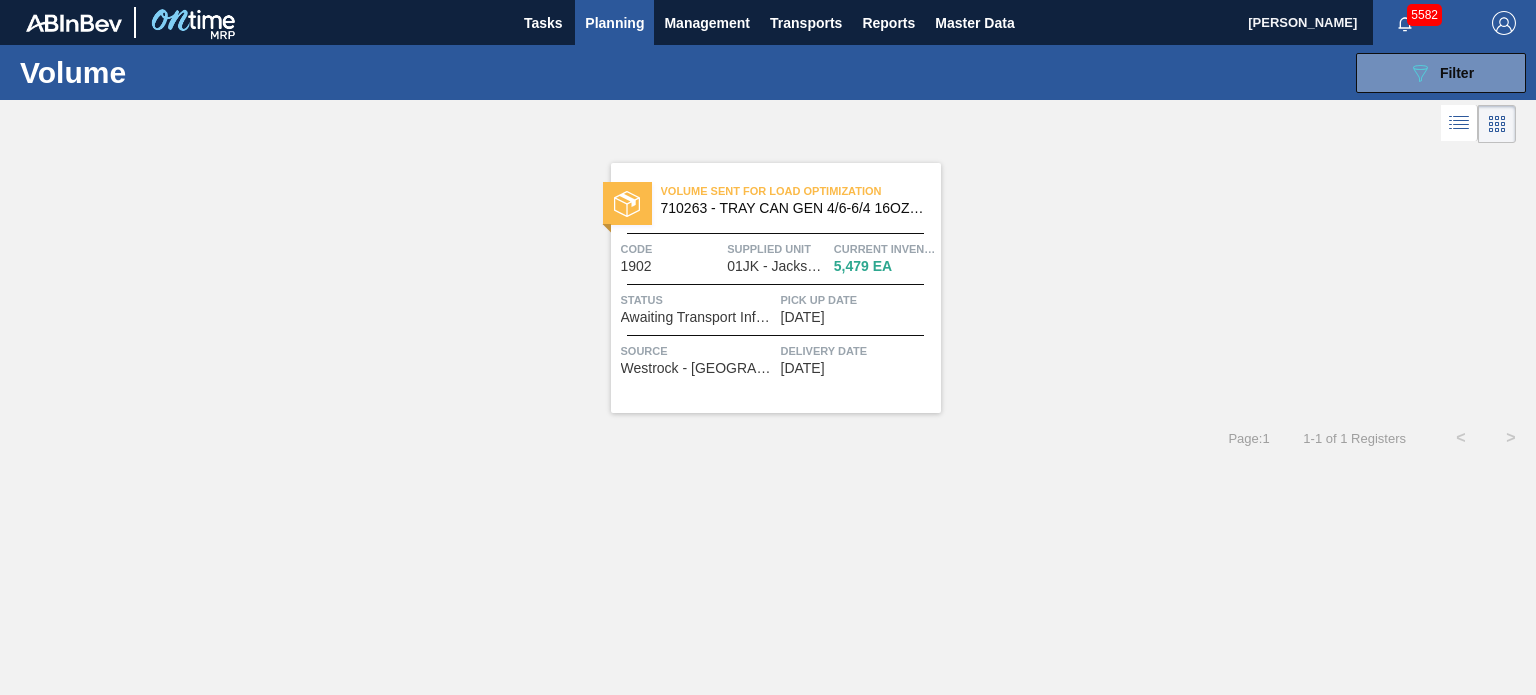 click on "Volume Sent For Load Optimization" at bounding box center (801, 191) 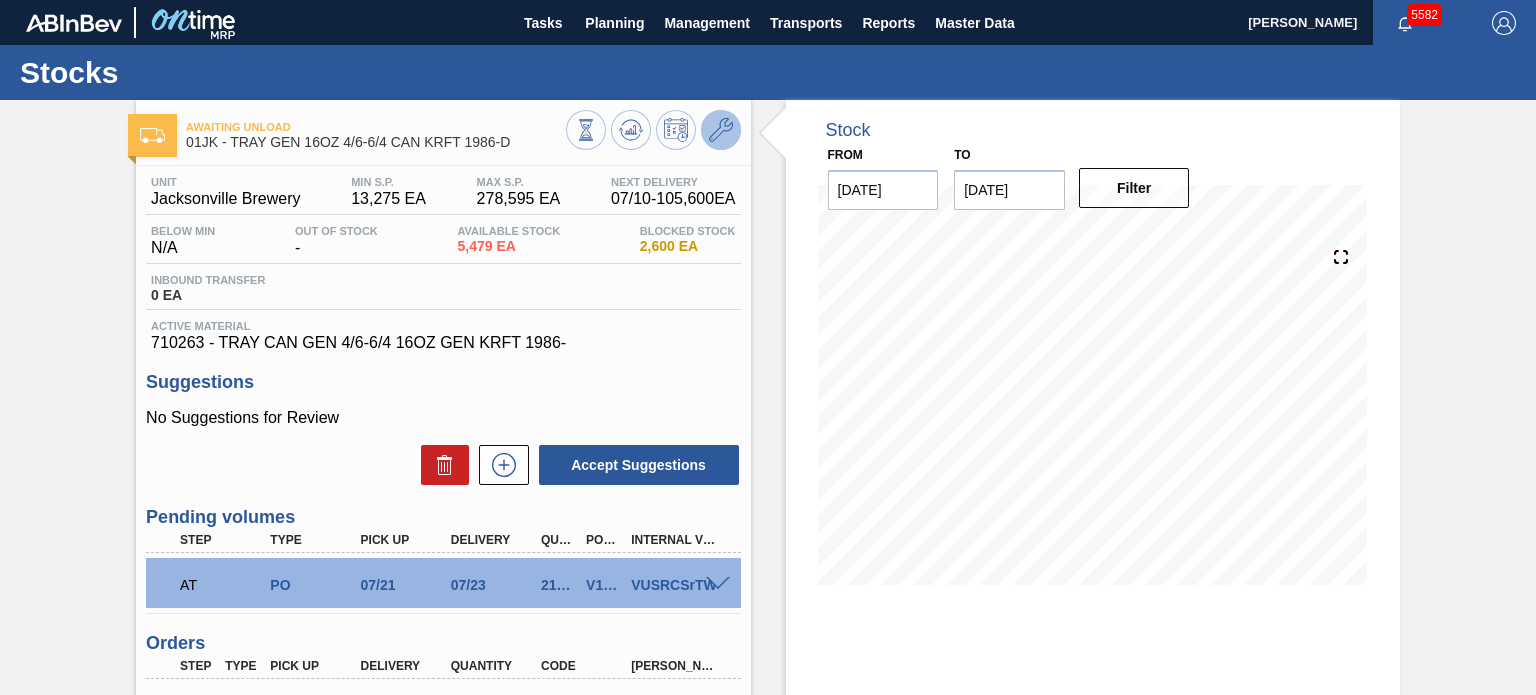 click 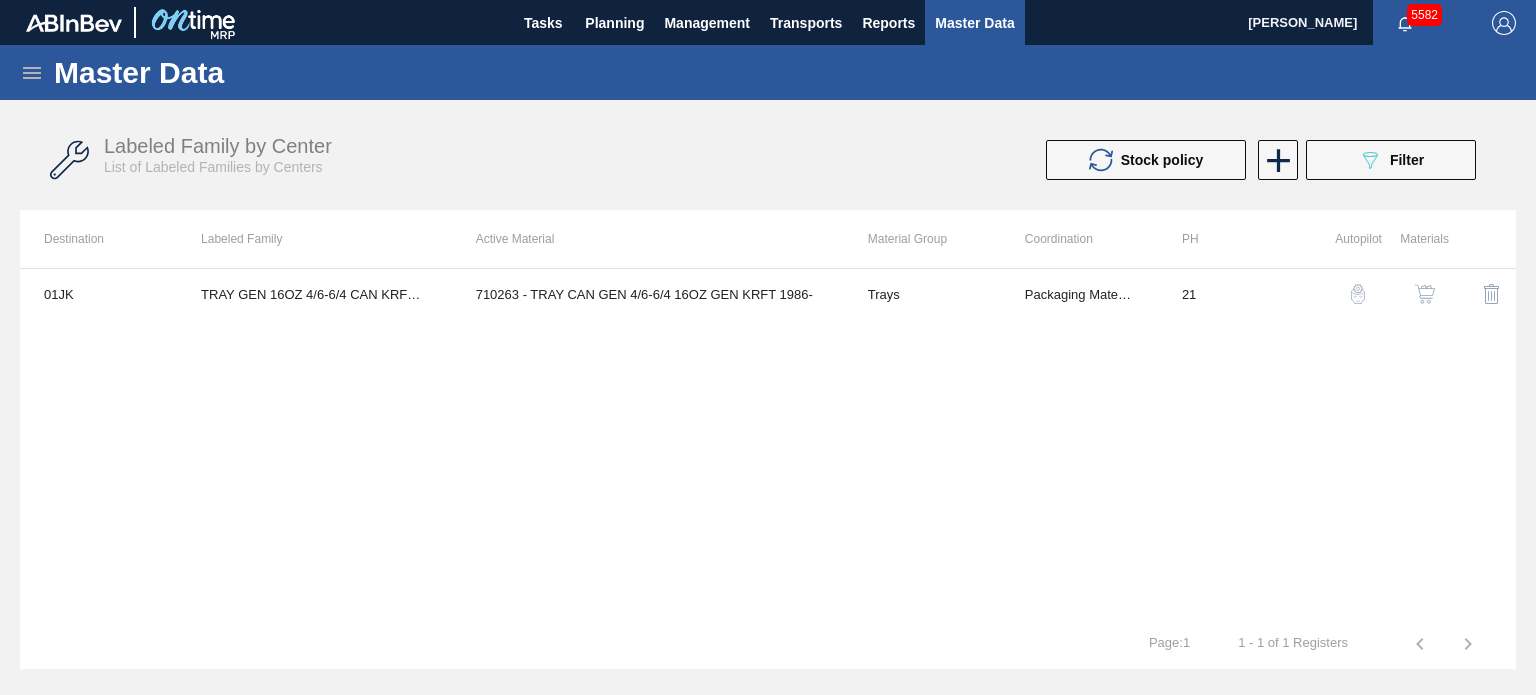 click at bounding box center (1358, 294) 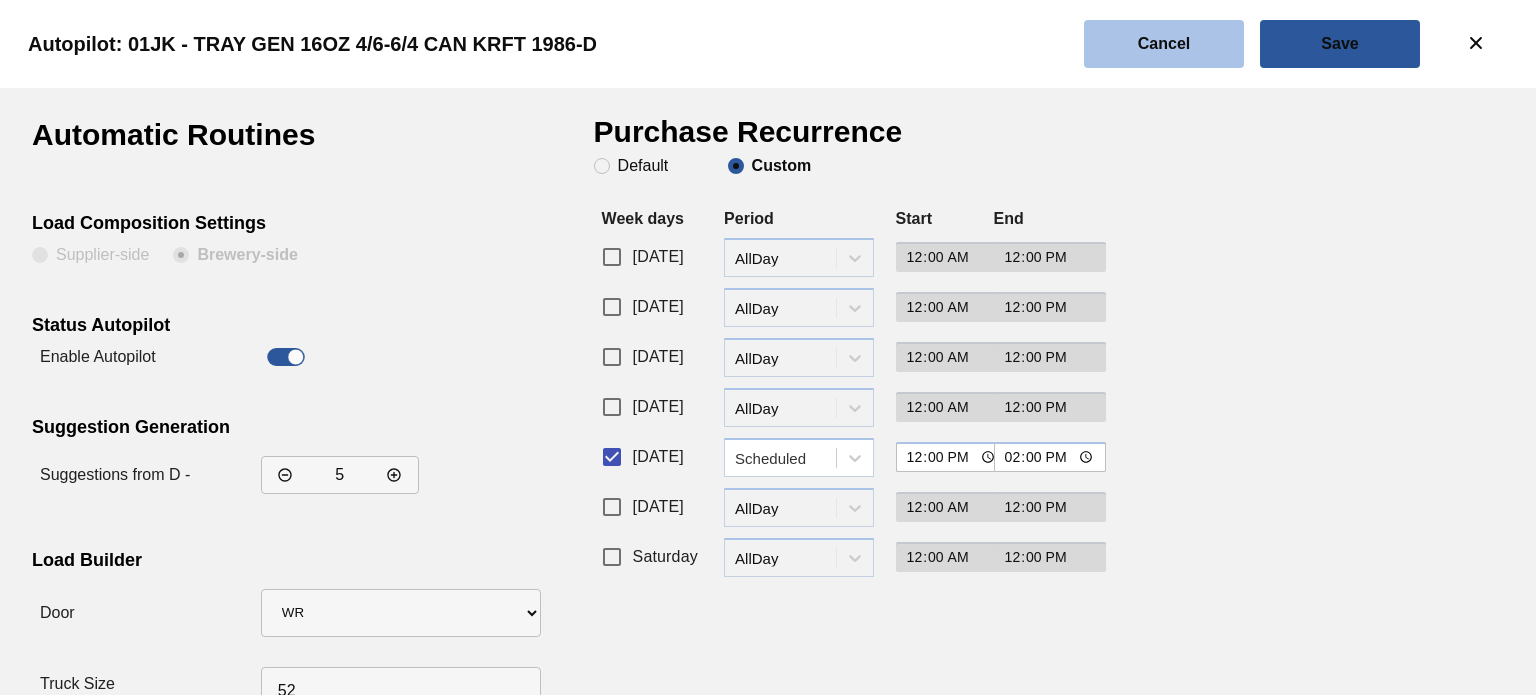 click on "Cancel" at bounding box center [1164, 44] 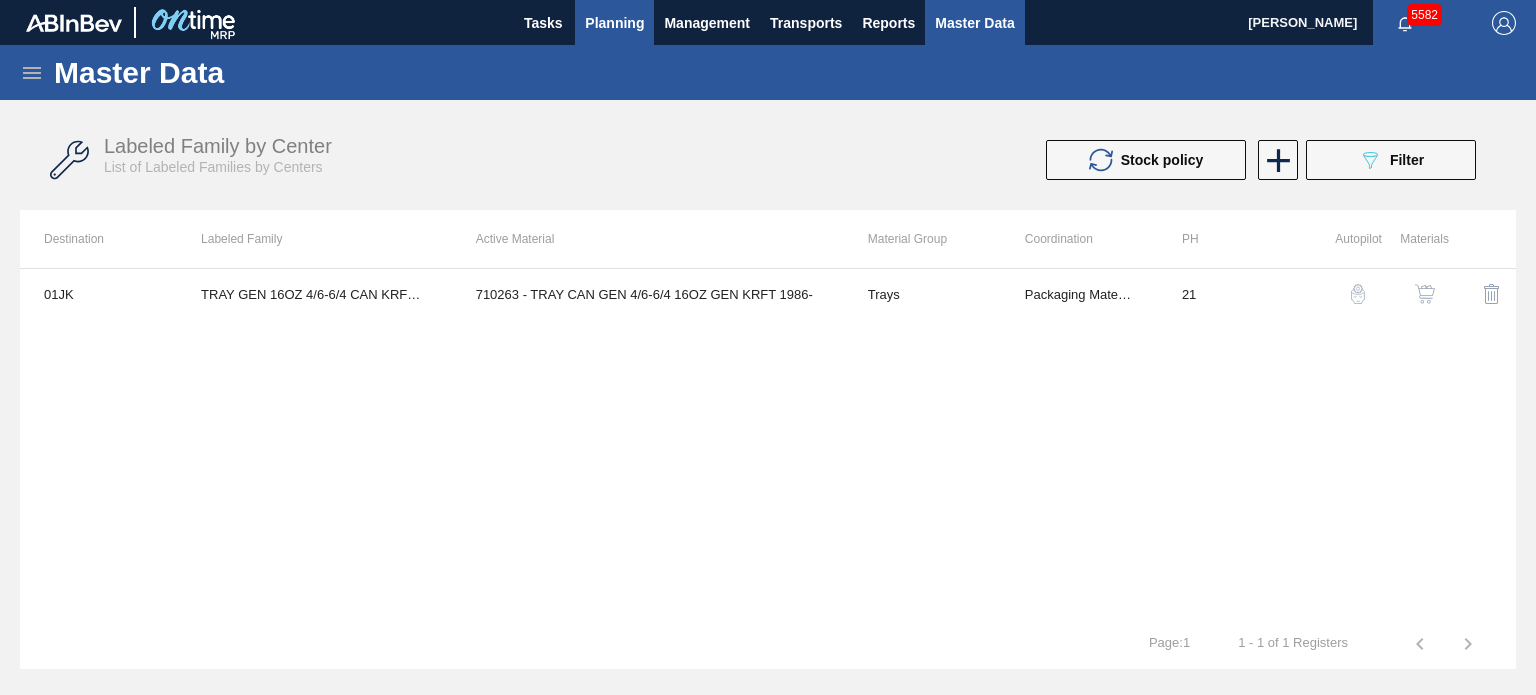 click on "Planning" at bounding box center [614, 23] 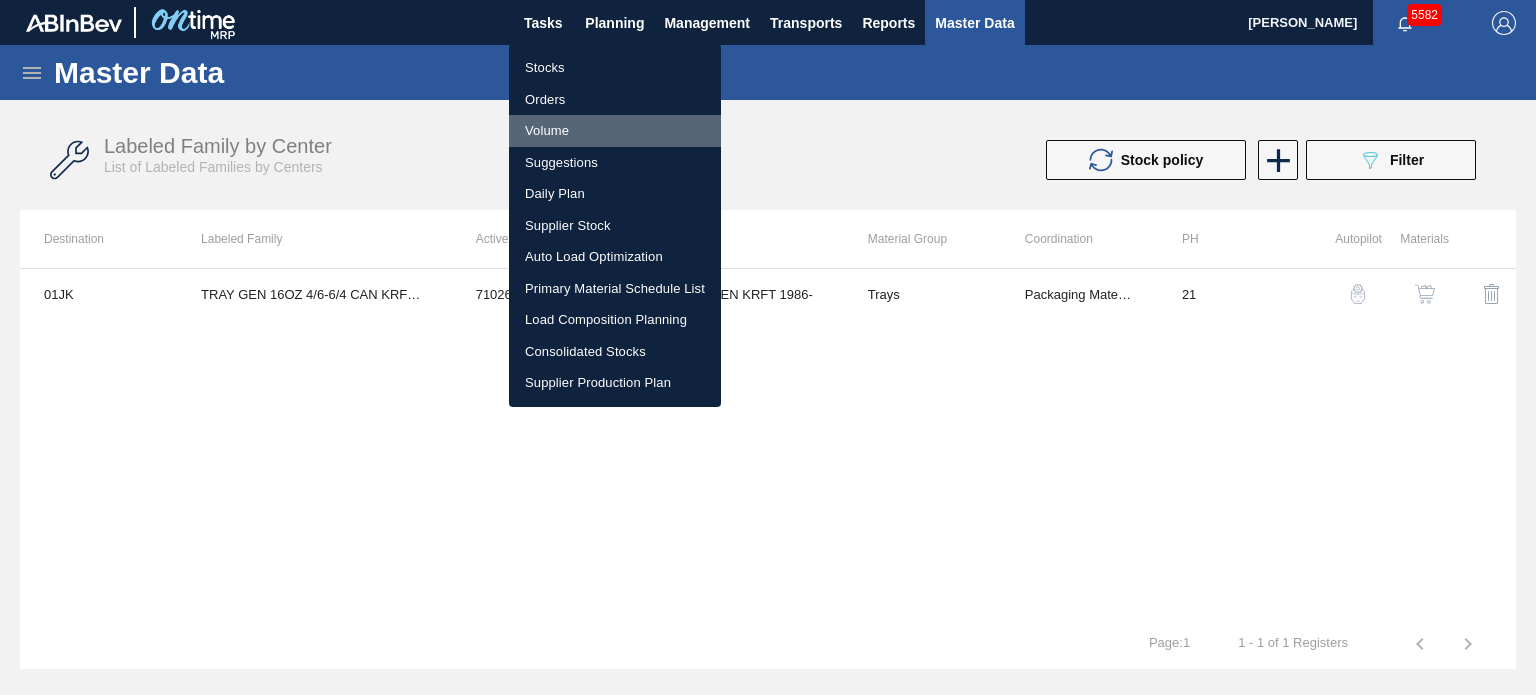 click on "Volume" at bounding box center (615, 131) 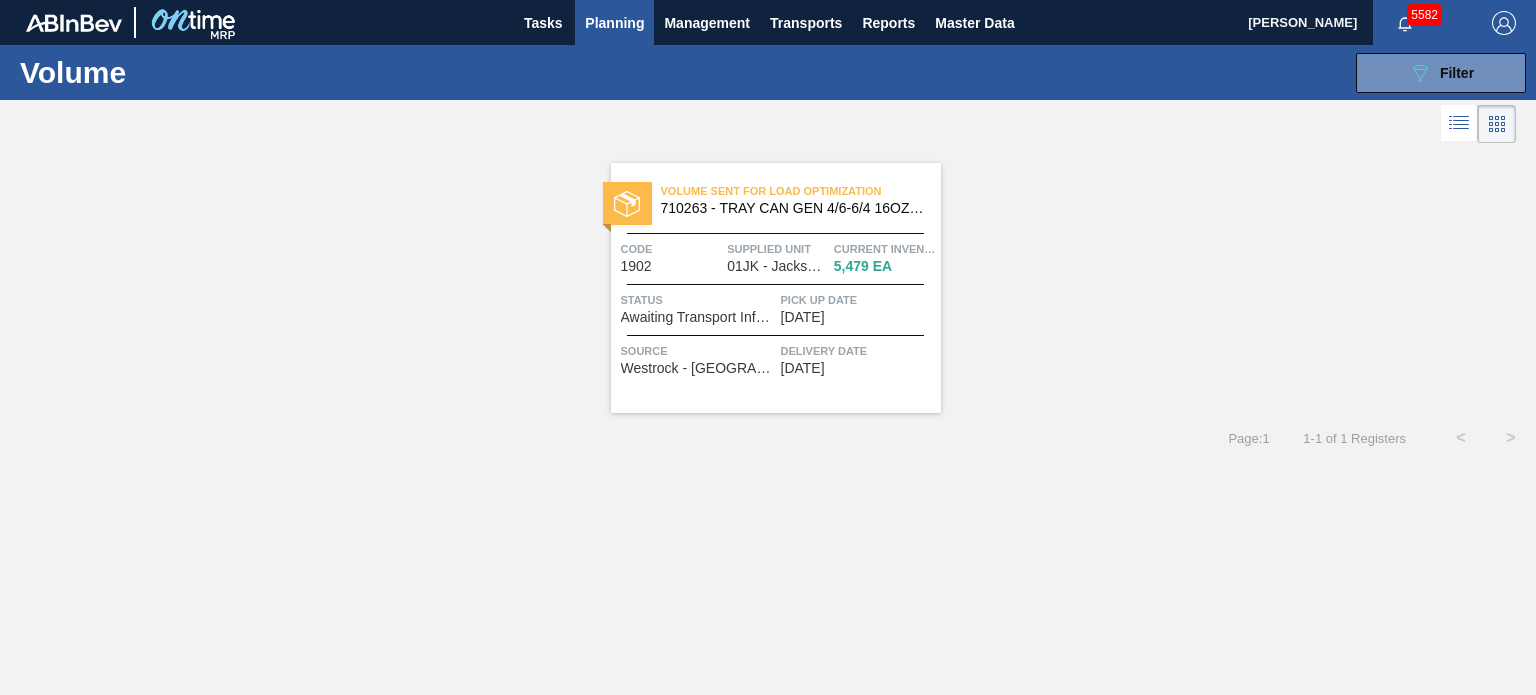 click on "Volume Sent For Load Optimization 710263 - TRAY CAN GEN 4/6-6/4 16OZ GEN KRFT 1986- Code 1902 Supplied Unit 01JK - [GEOGRAPHIC_DATA] Brewery Current inventory 5,479 EA Status Awaiting Transport Information Pick up Date [DATE] Source Westrock - [GEOGRAPHIC_DATA] Delivery Date [DATE]" at bounding box center (776, 288) 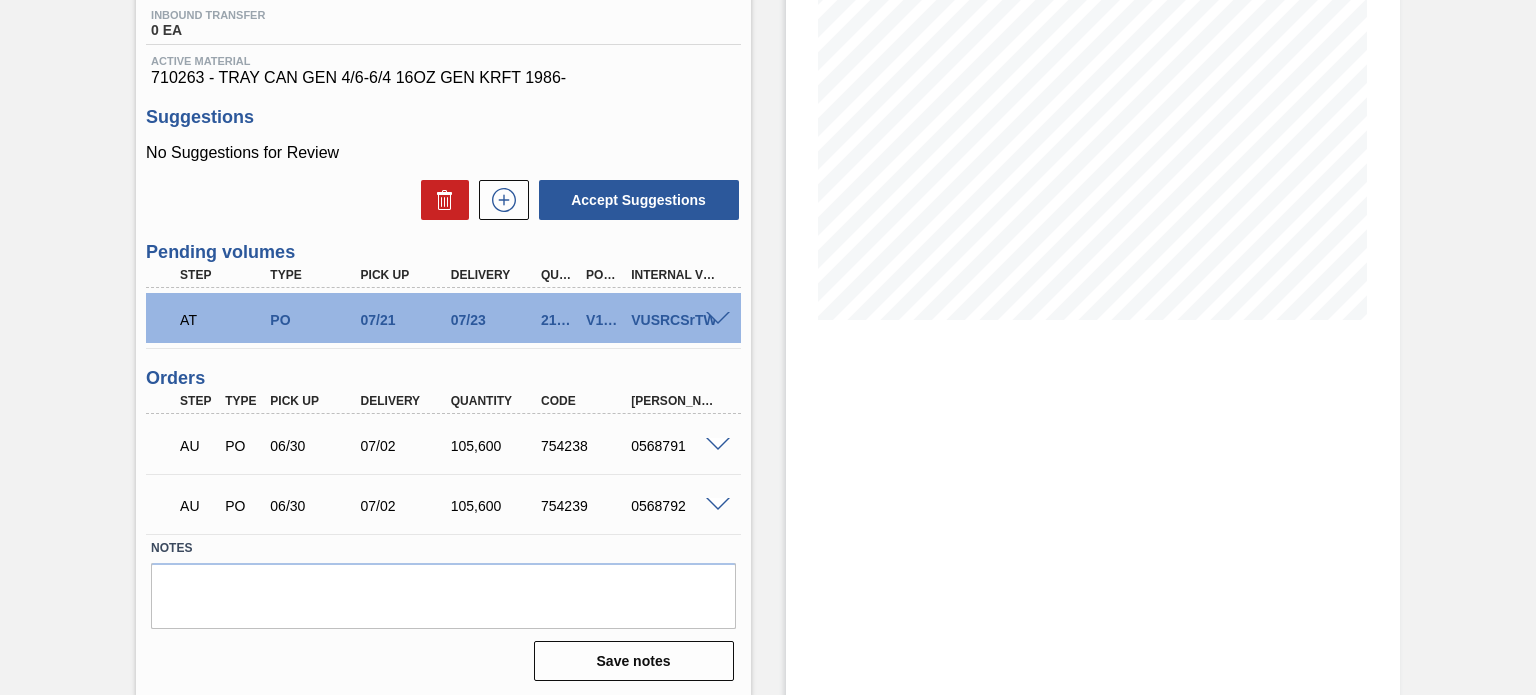 scroll, scrollTop: 266, scrollLeft: 0, axis: vertical 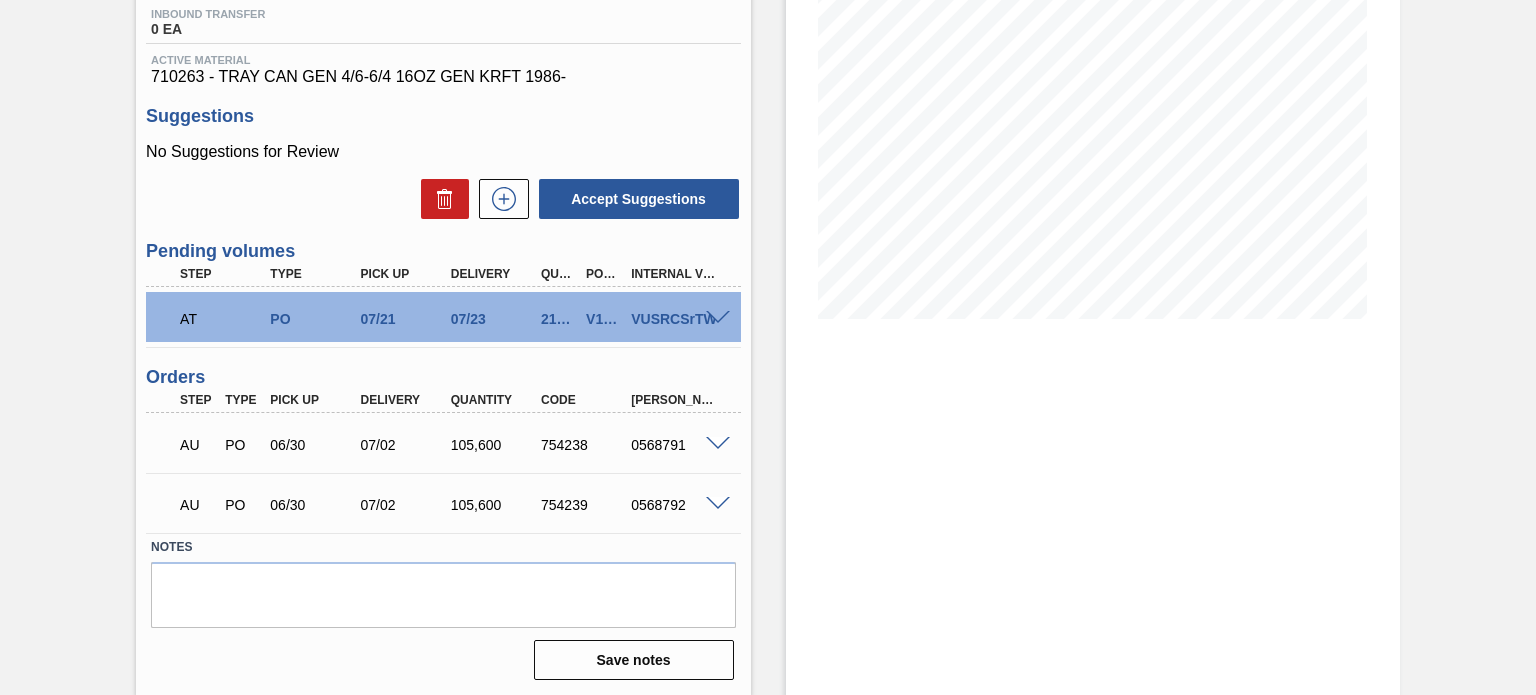 click at bounding box center [721, 316] 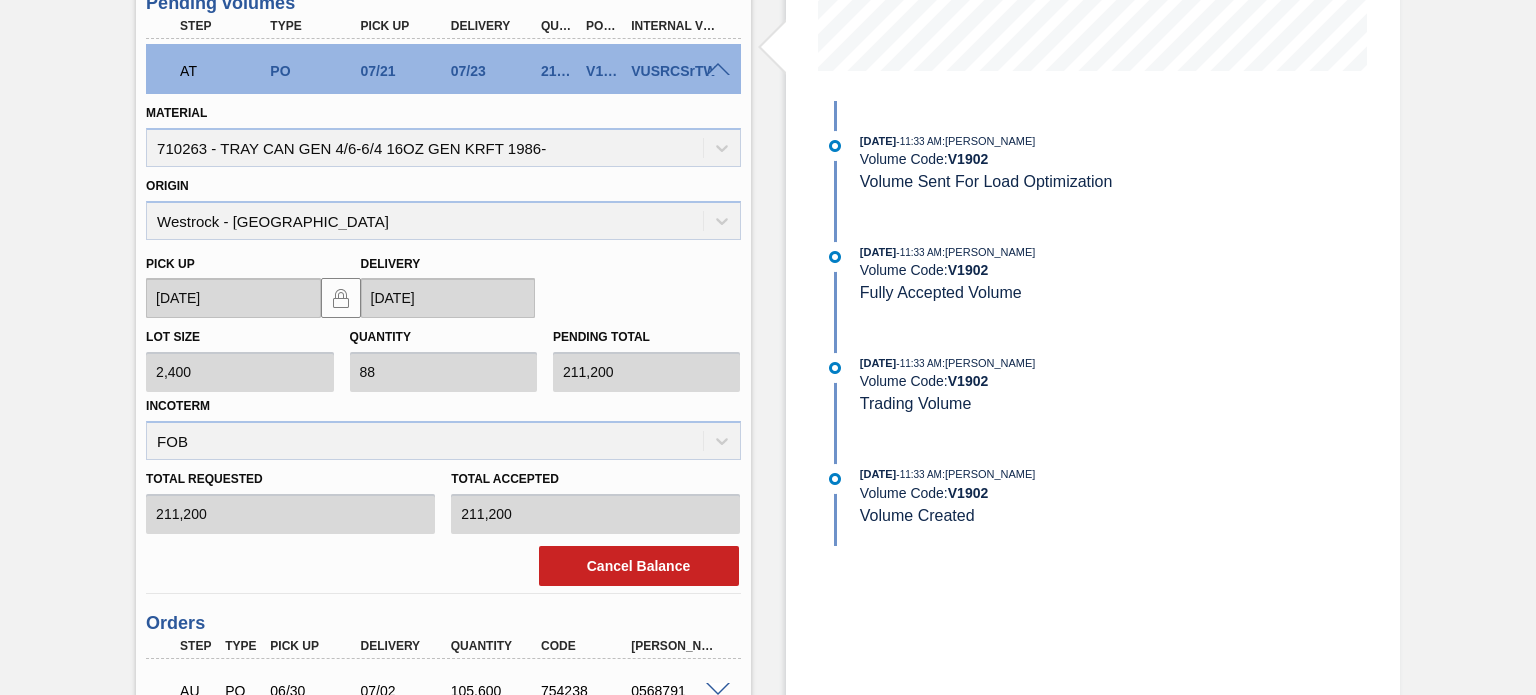 scroll, scrollTop: 758, scrollLeft: 0, axis: vertical 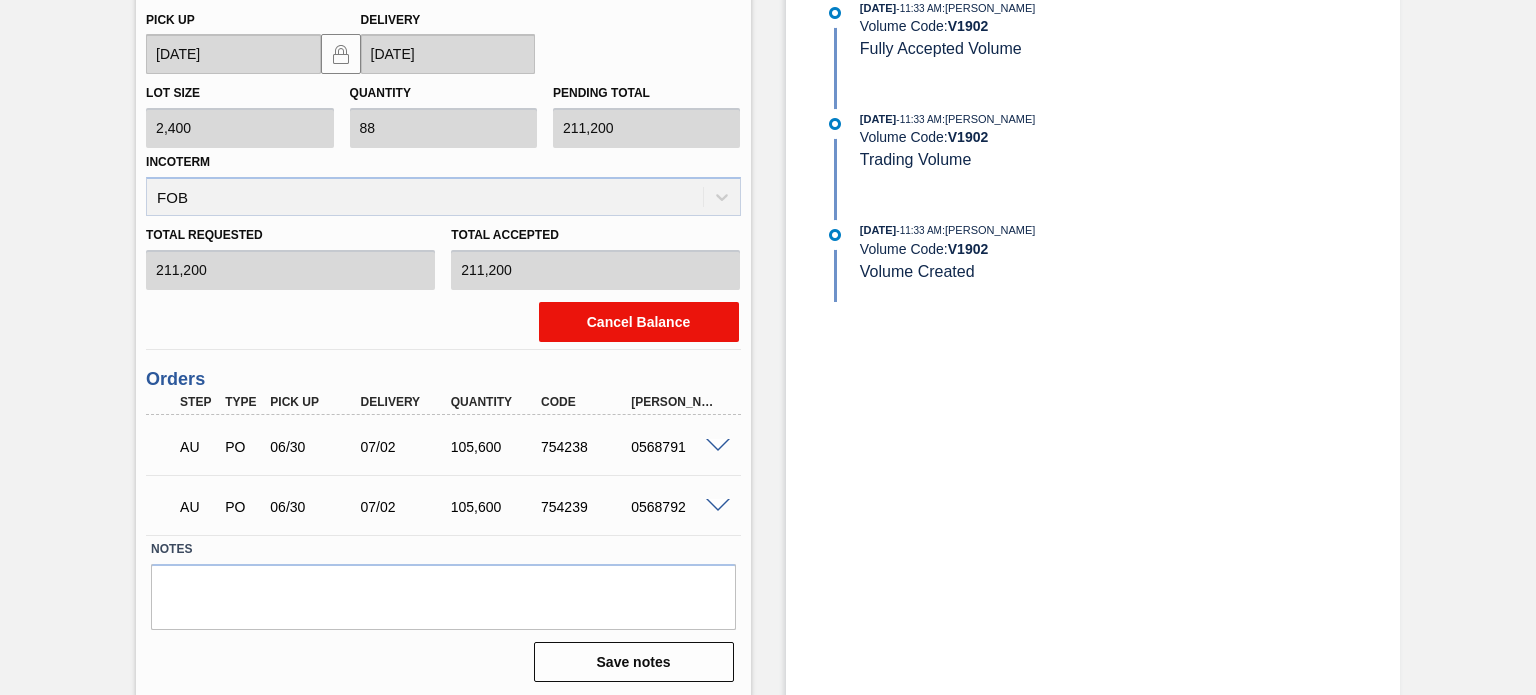 click on "Cancel Balance" at bounding box center (639, 322) 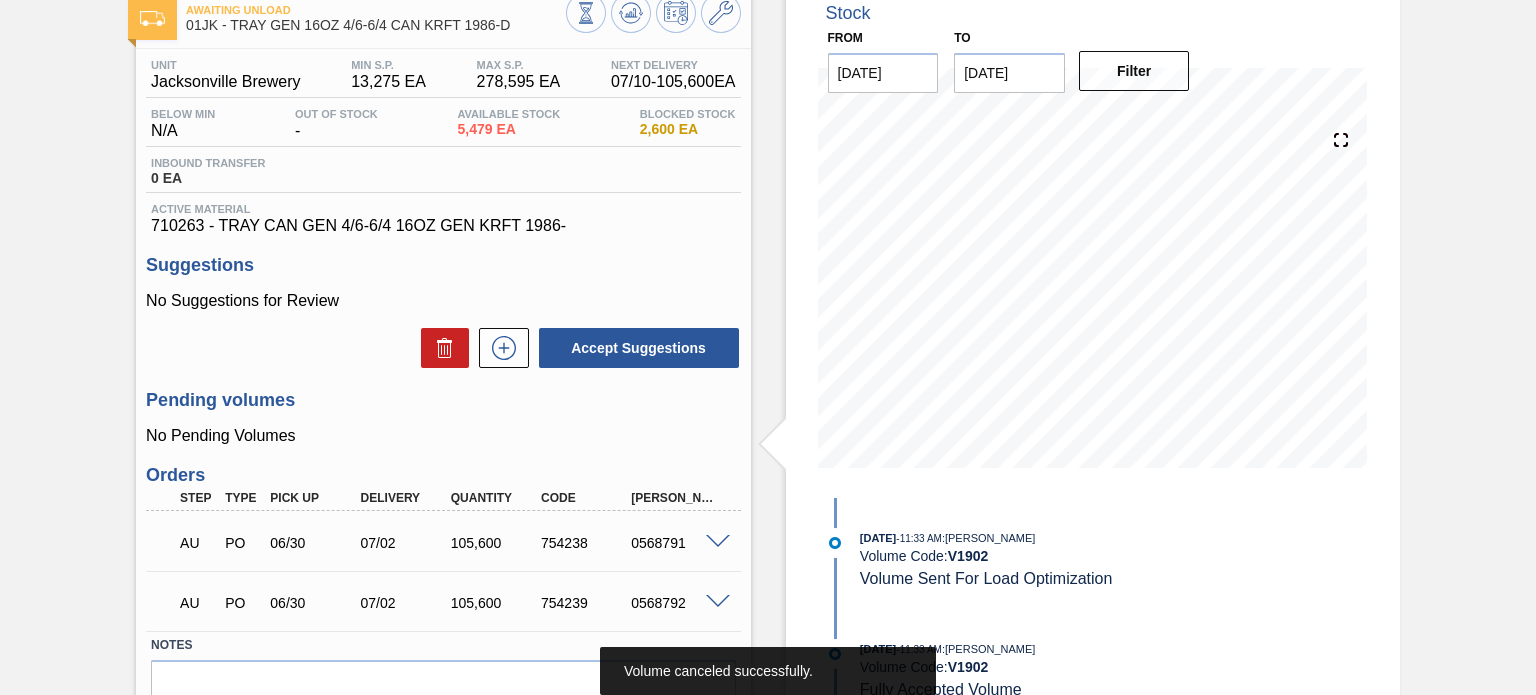 scroll, scrollTop: 0, scrollLeft: 0, axis: both 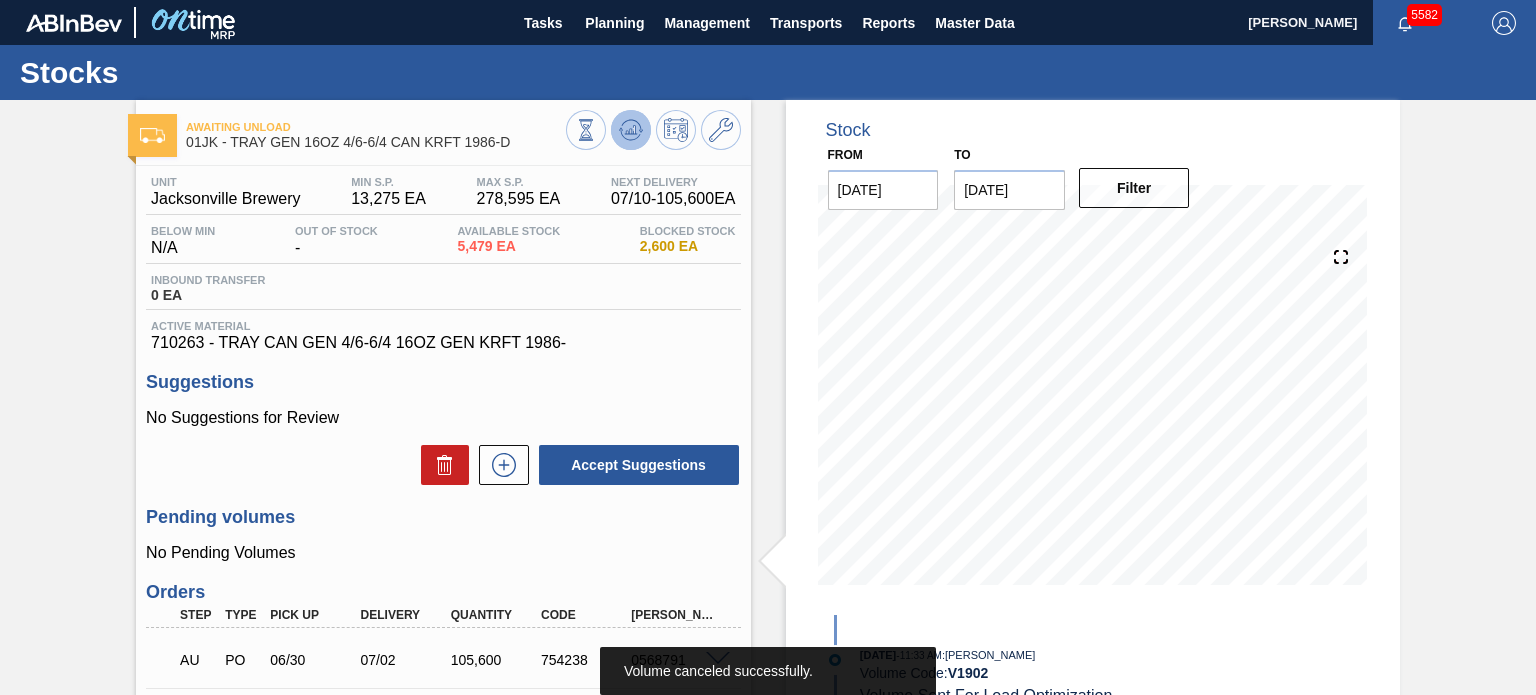 click 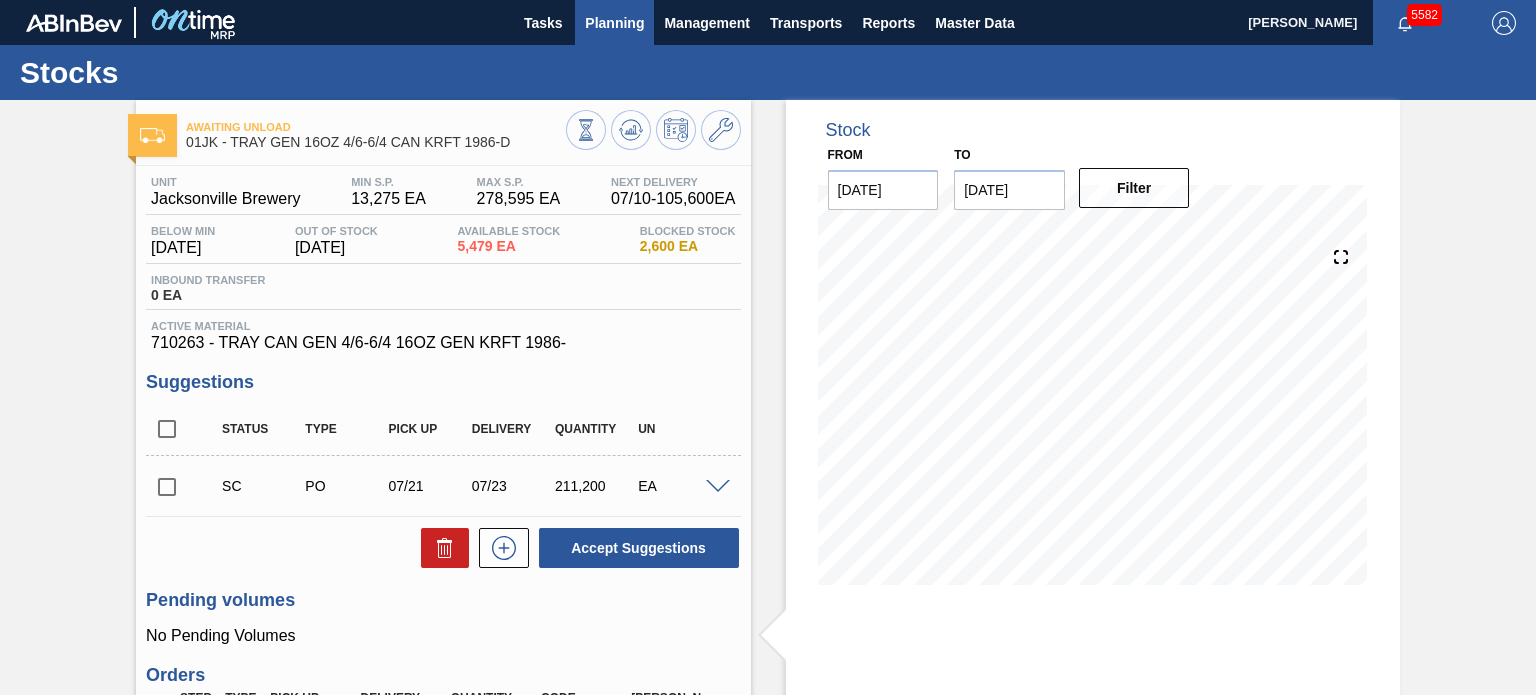 click on "Planning" at bounding box center [614, 23] 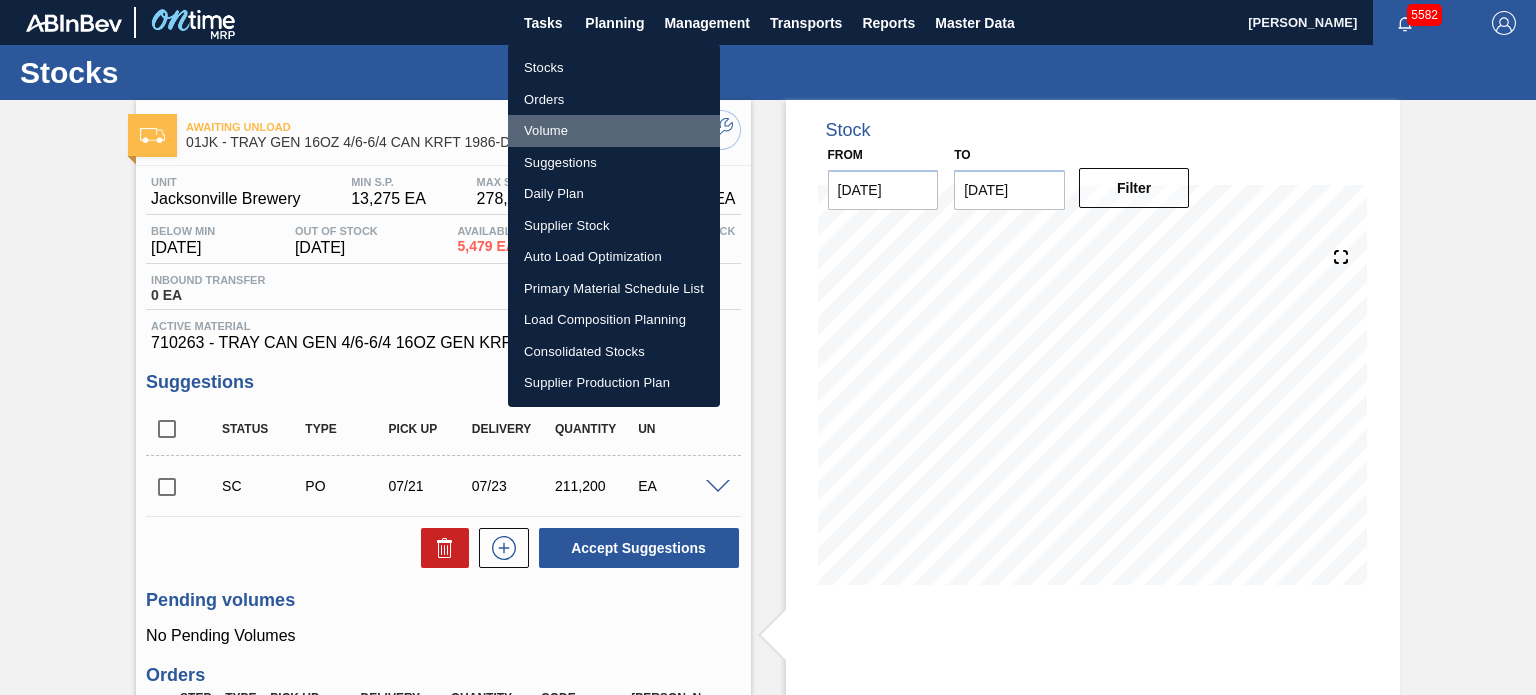 click on "Volume" at bounding box center (614, 131) 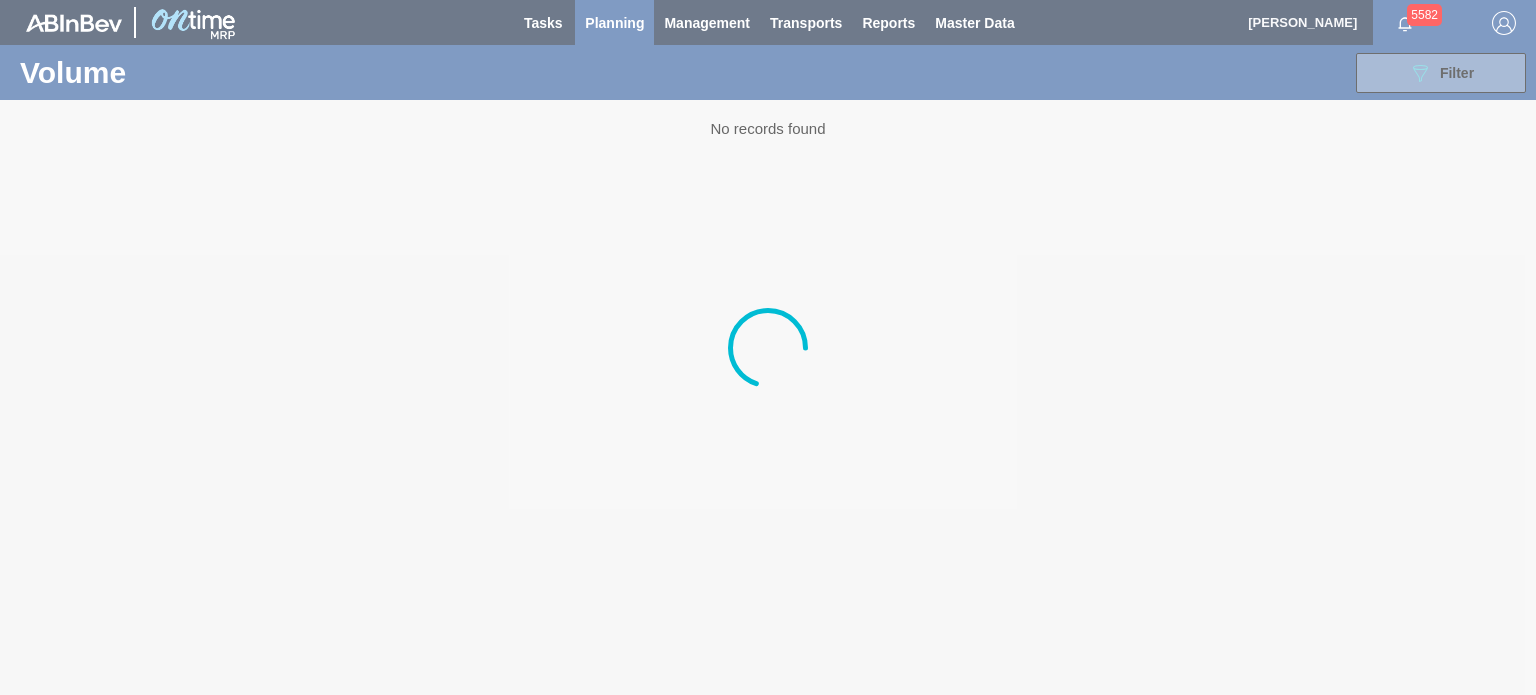 click at bounding box center [768, 347] 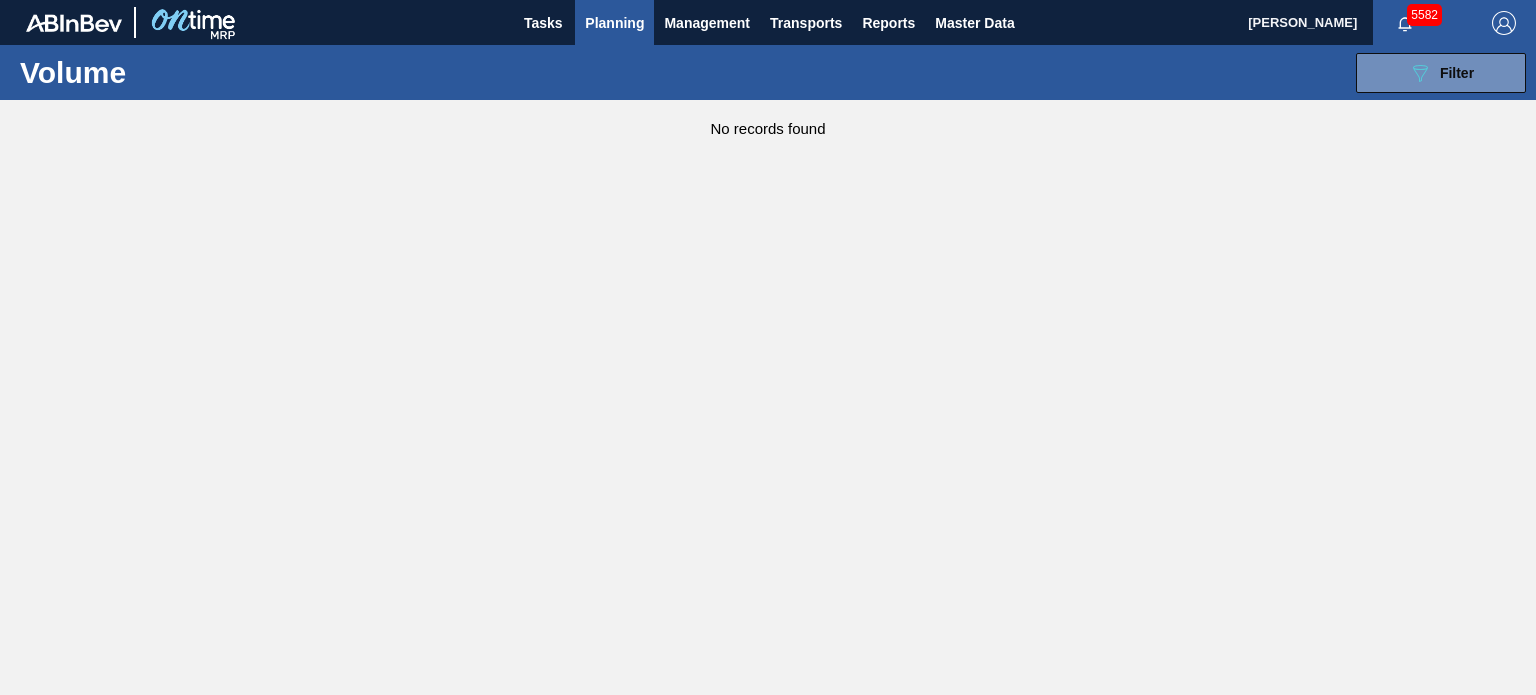 click on "Planning" at bounding box center [614, 23] 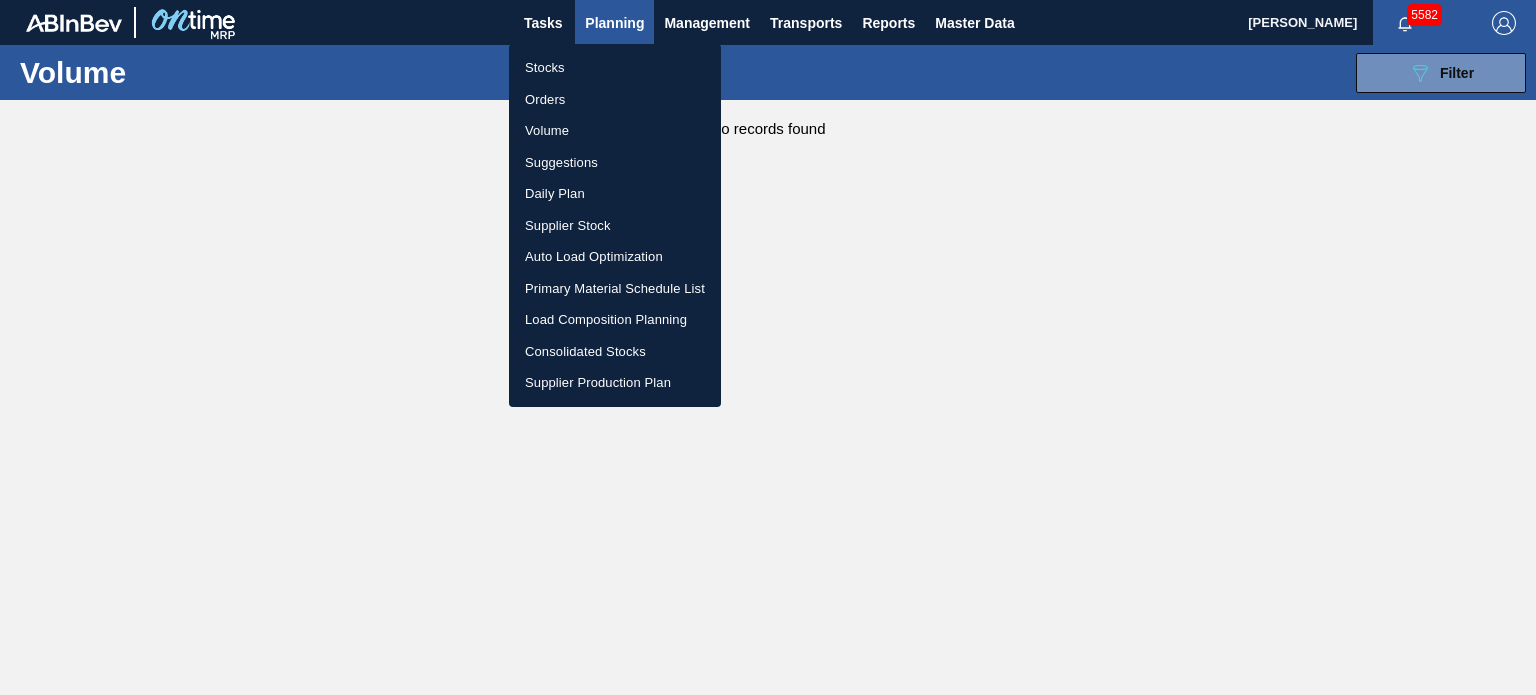 click on "Suggestions" at bounding box center (615, 163) 